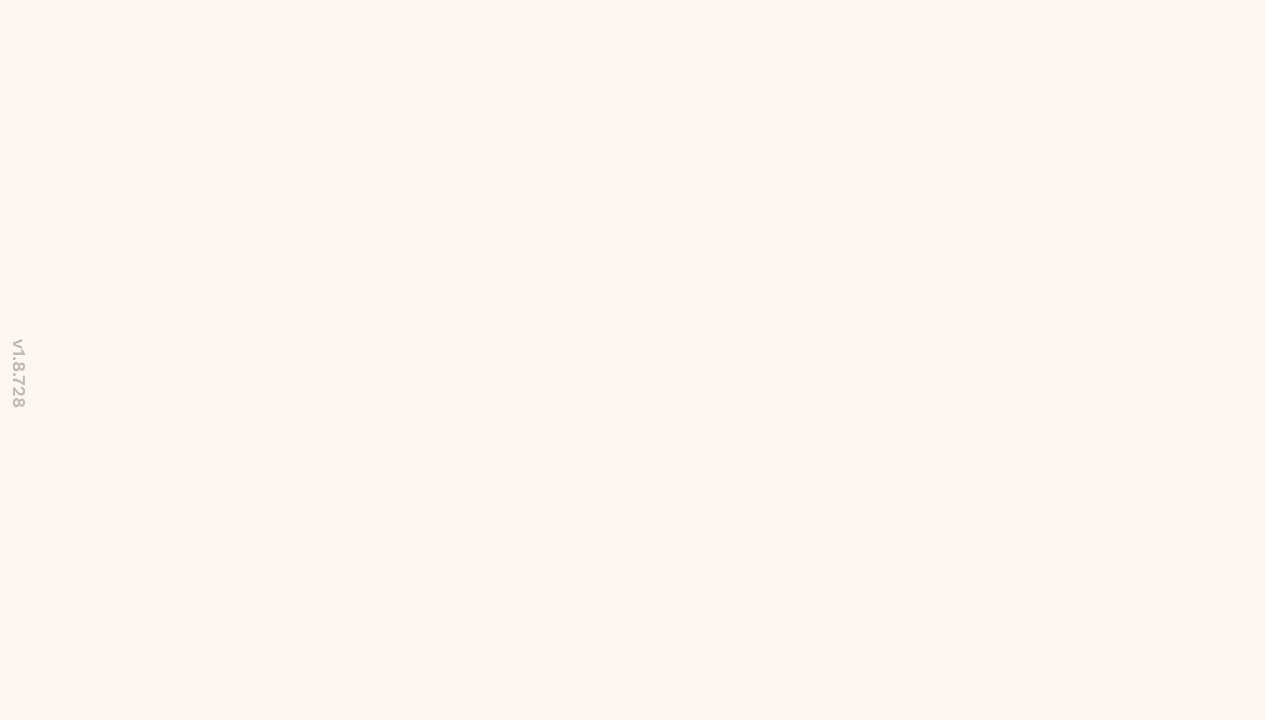 scroll, scrollTop: 0, scrollLeft: 0, axis: both 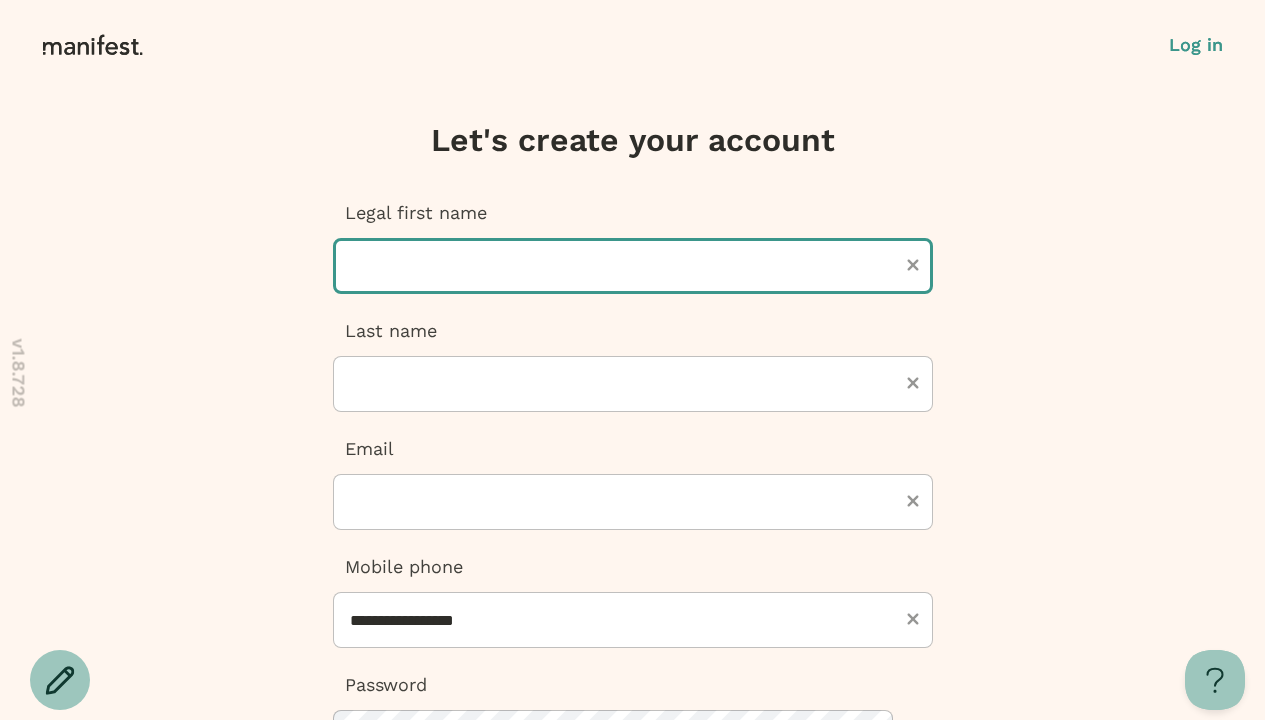 click at bounding box center [633, 266] 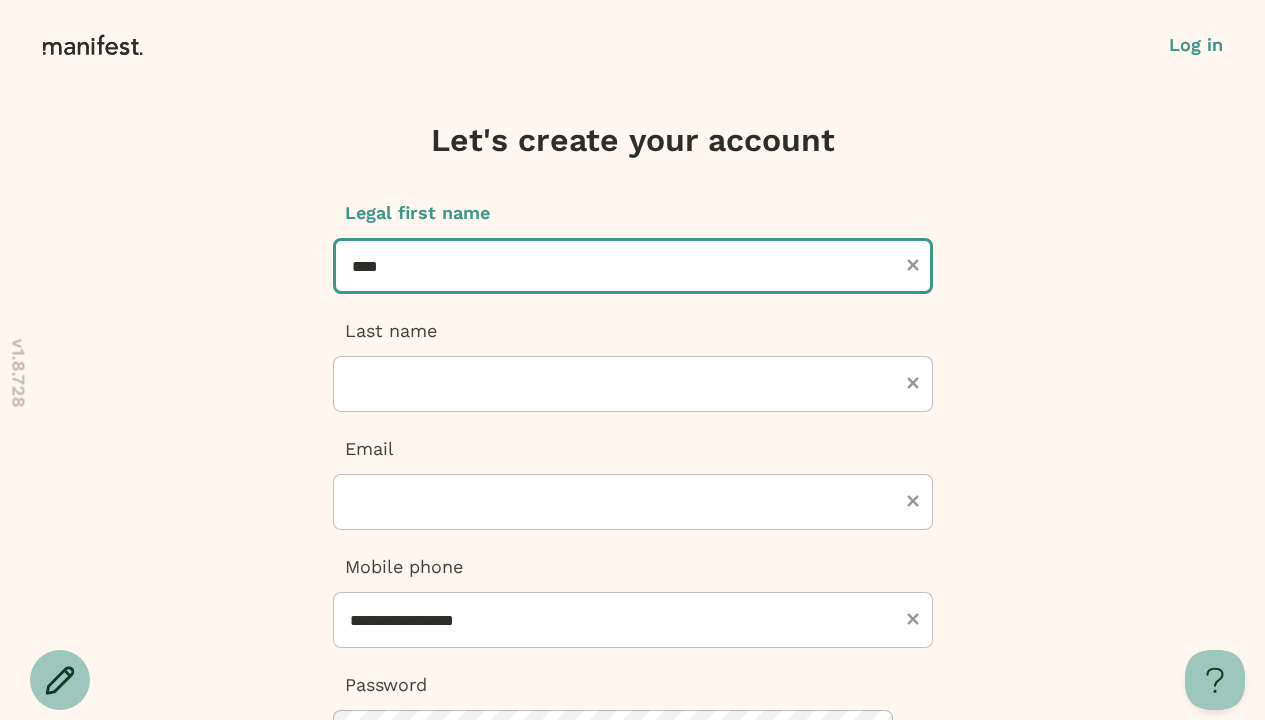 type on "****" 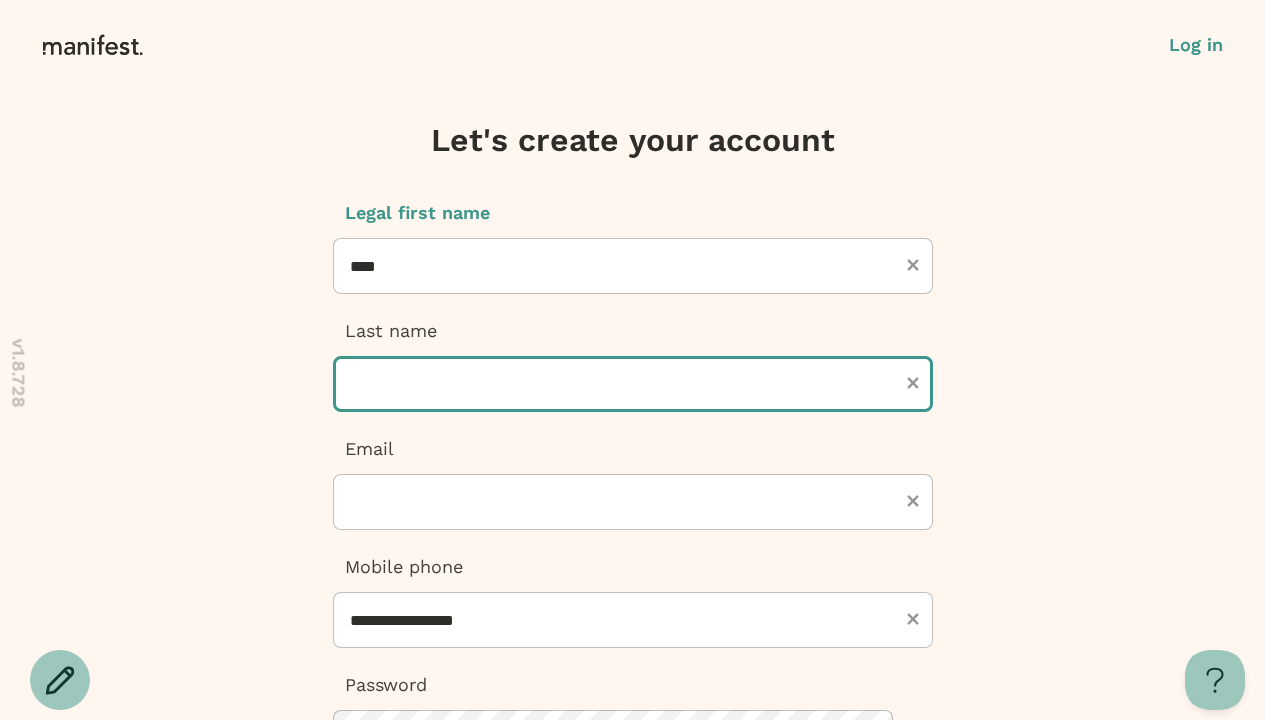 click at bounding box center (633, 384) 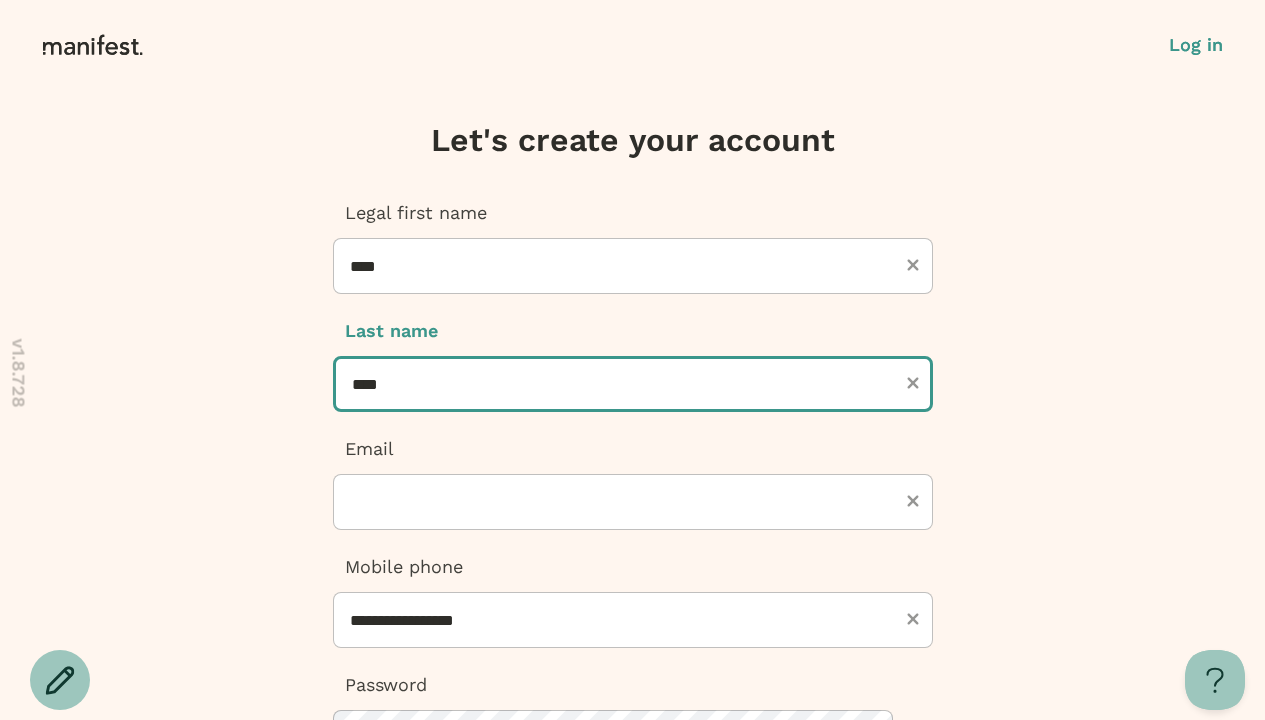 type on "****" 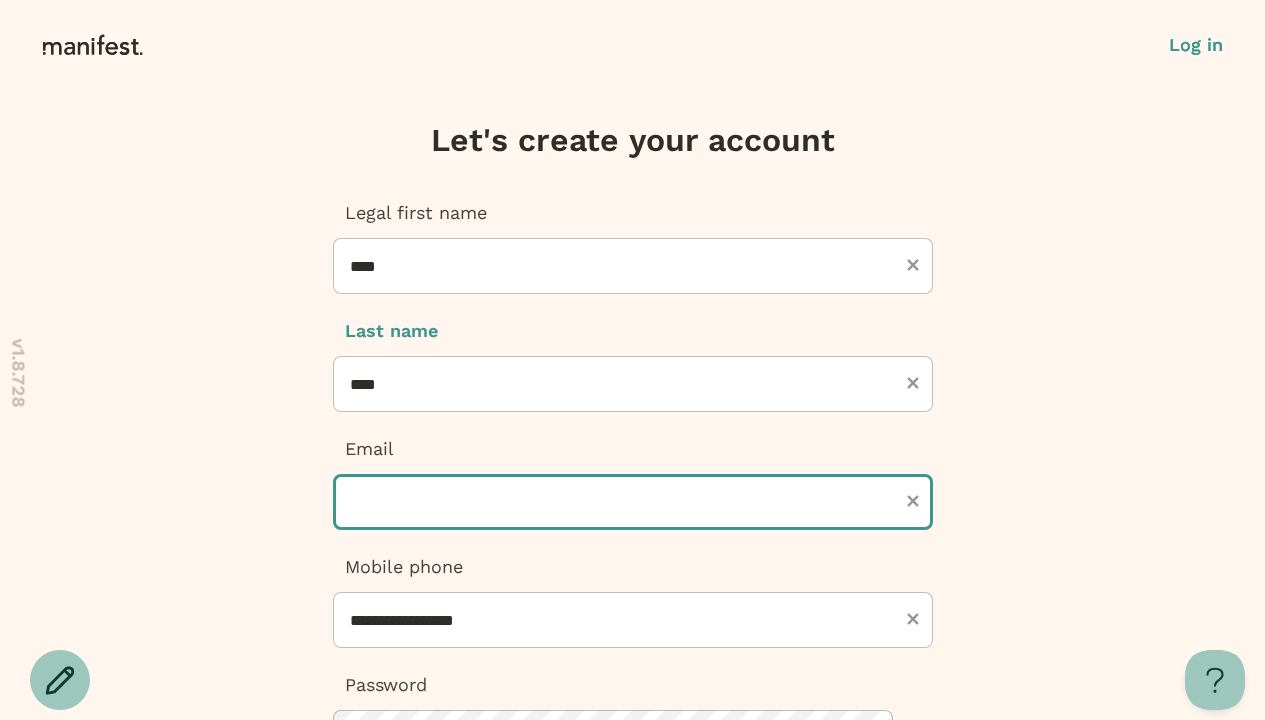click at bounding box center [633, 502] 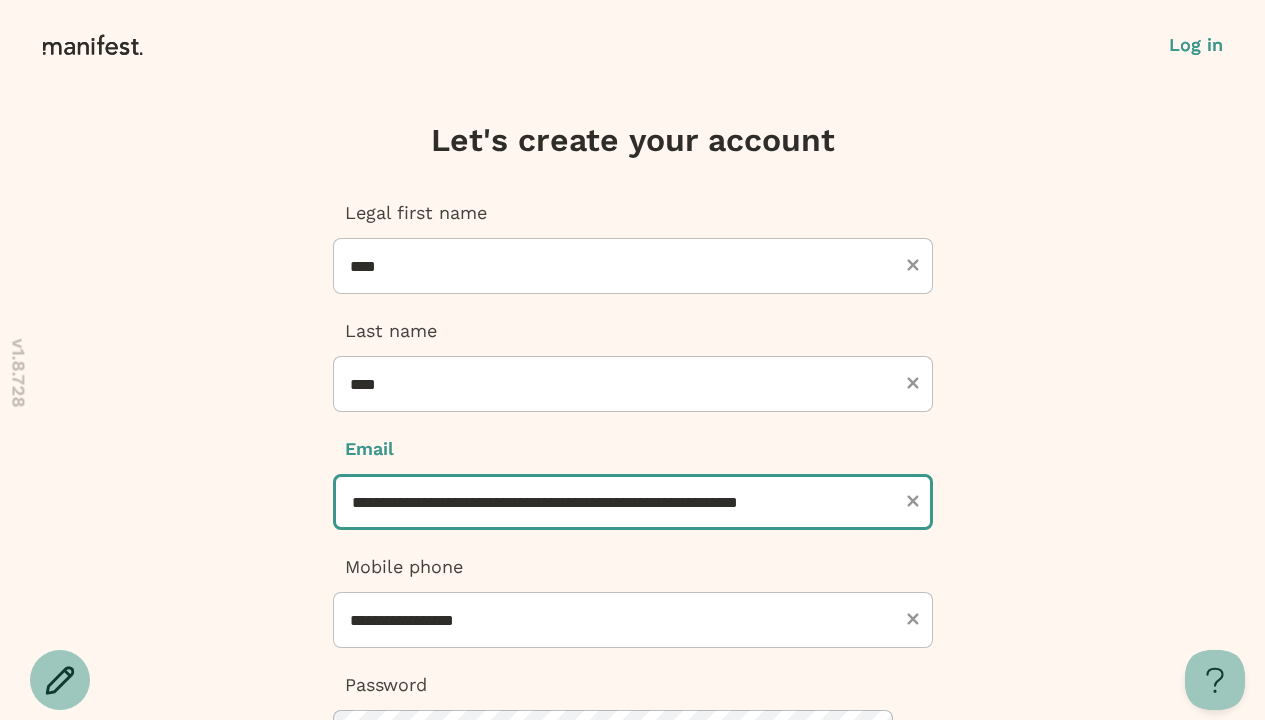 scroll, scrollTop: 0, scrollLeft: 20, axis: horizontal 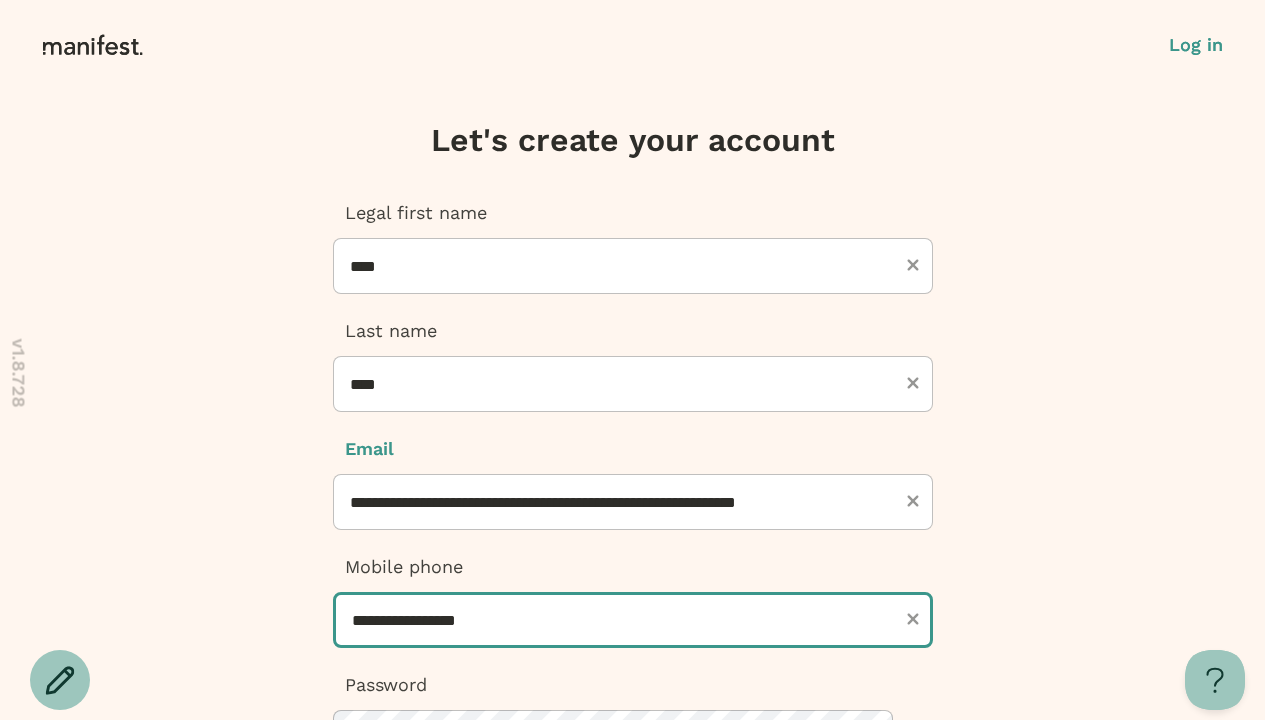 click on "**********" at bounding box center [633, 620] 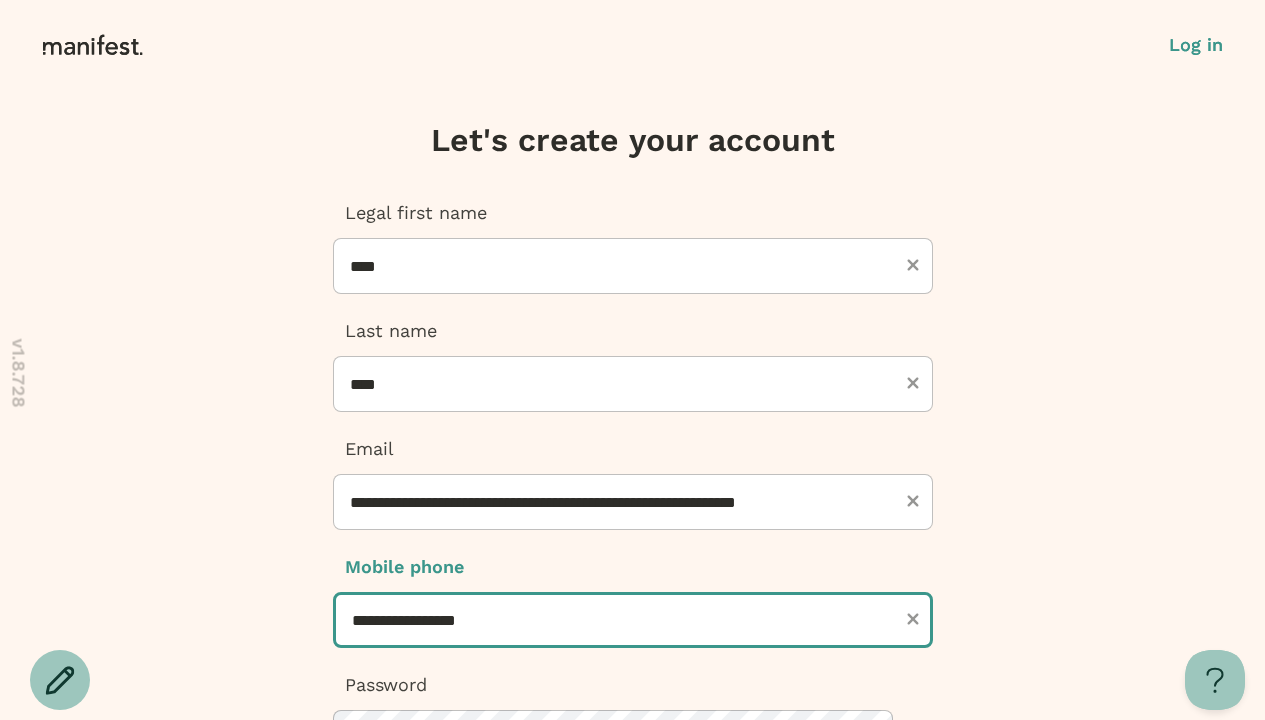 scroll, scrollTop: 0, scrollLeft: 0, axis: both 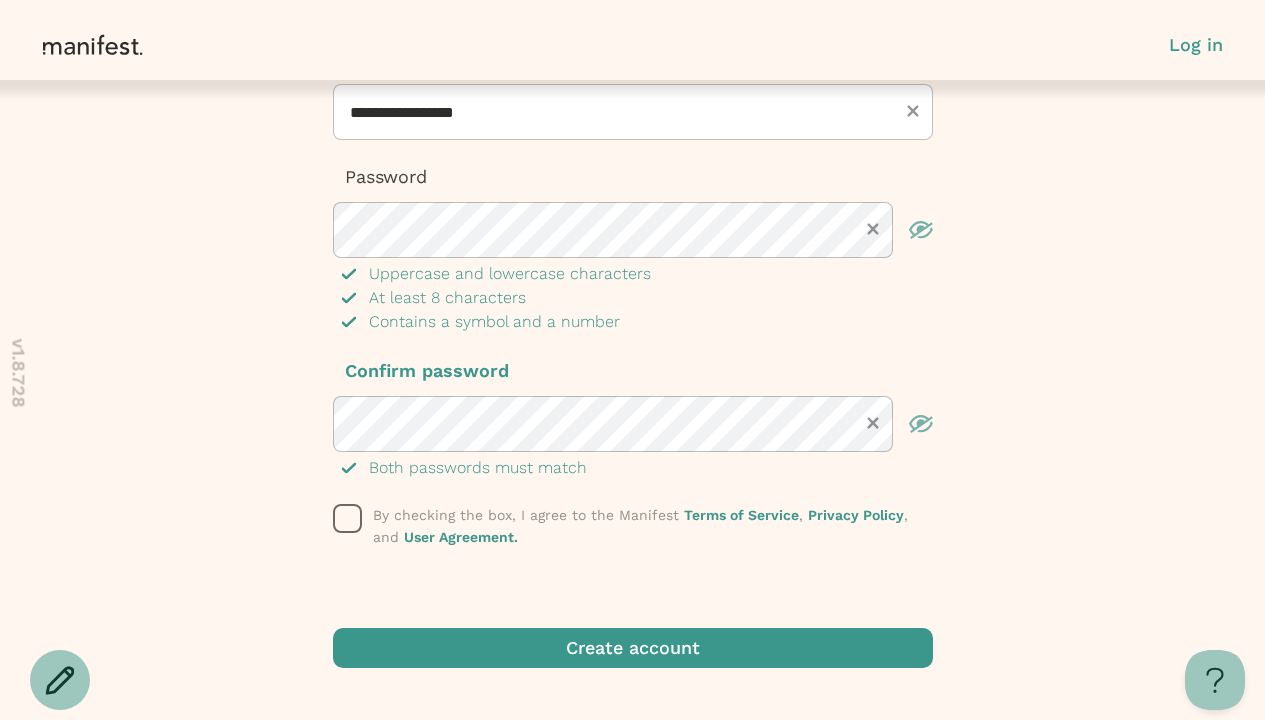 click 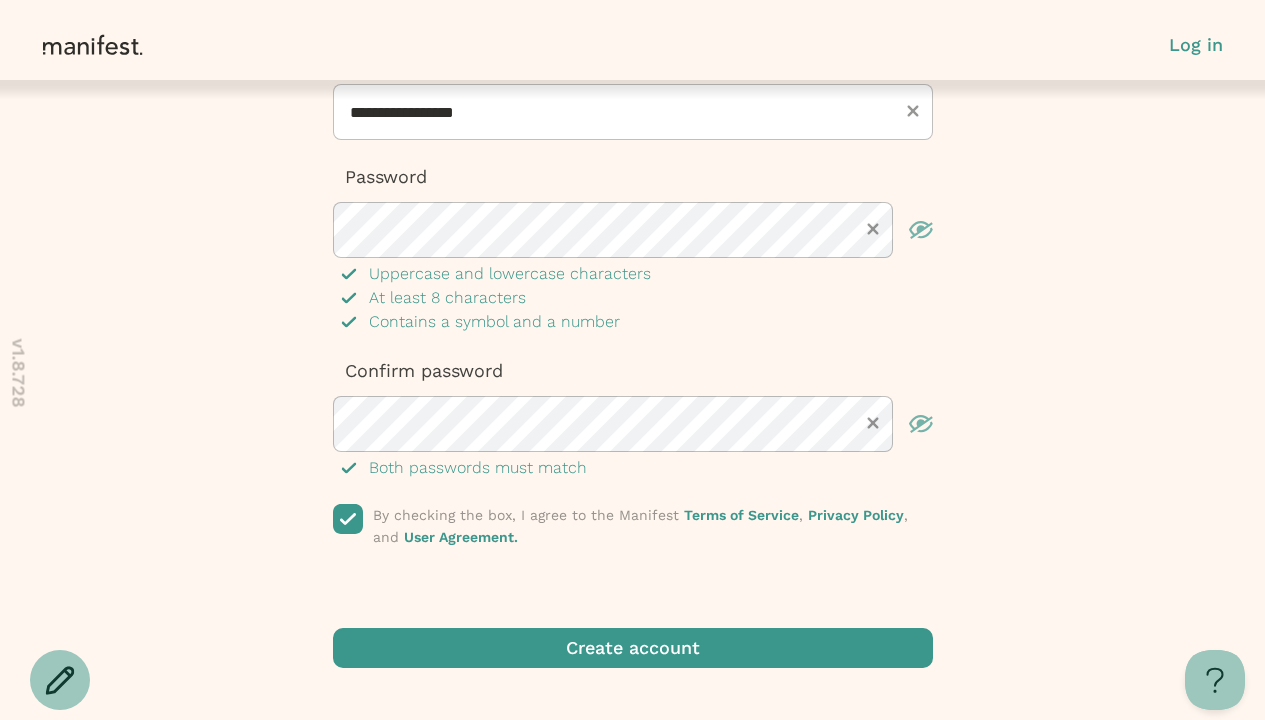 click at bounding box center (633, 648) 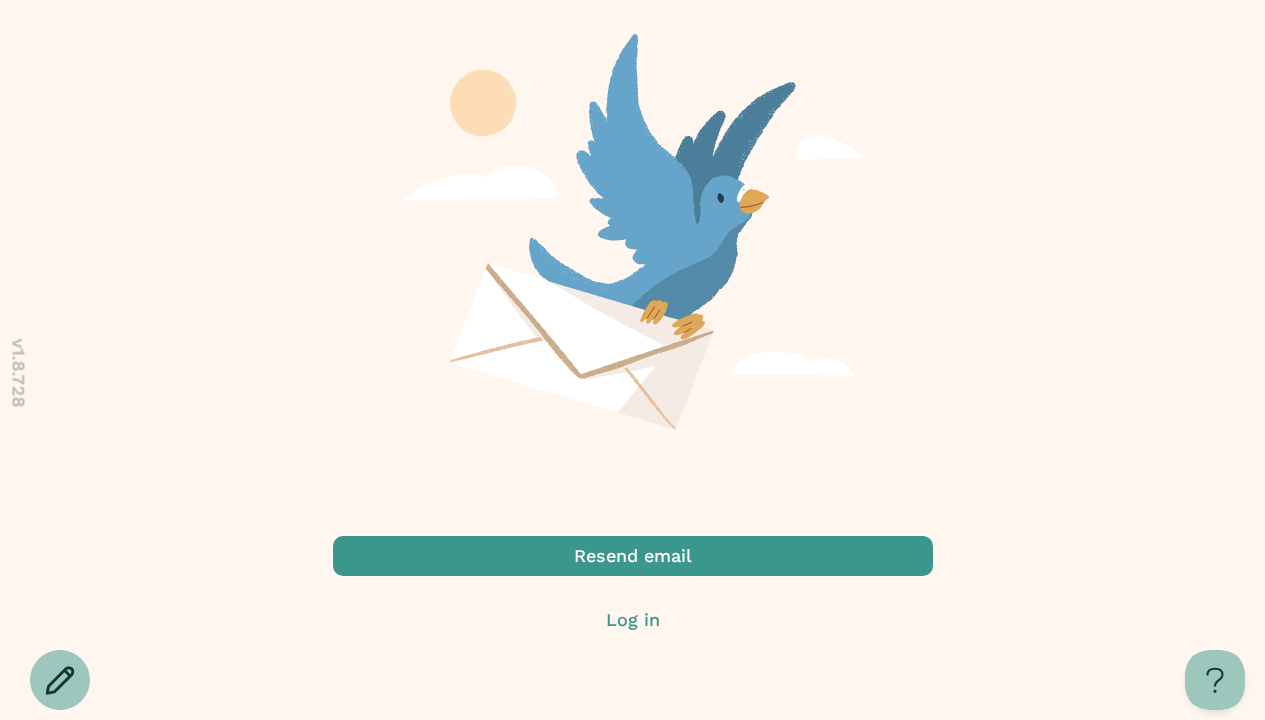 scroll, scrollTop: 0, scrollLeft: 0, axis: both 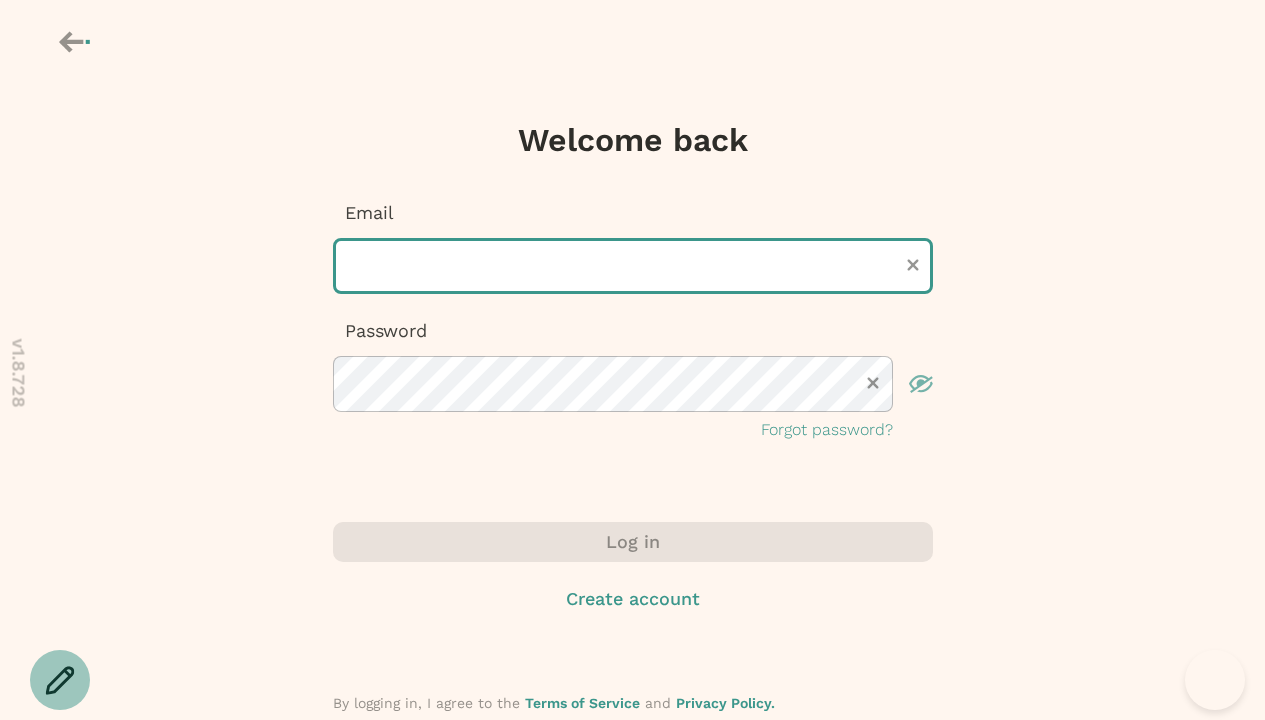 click at bounding box center [633, 266] 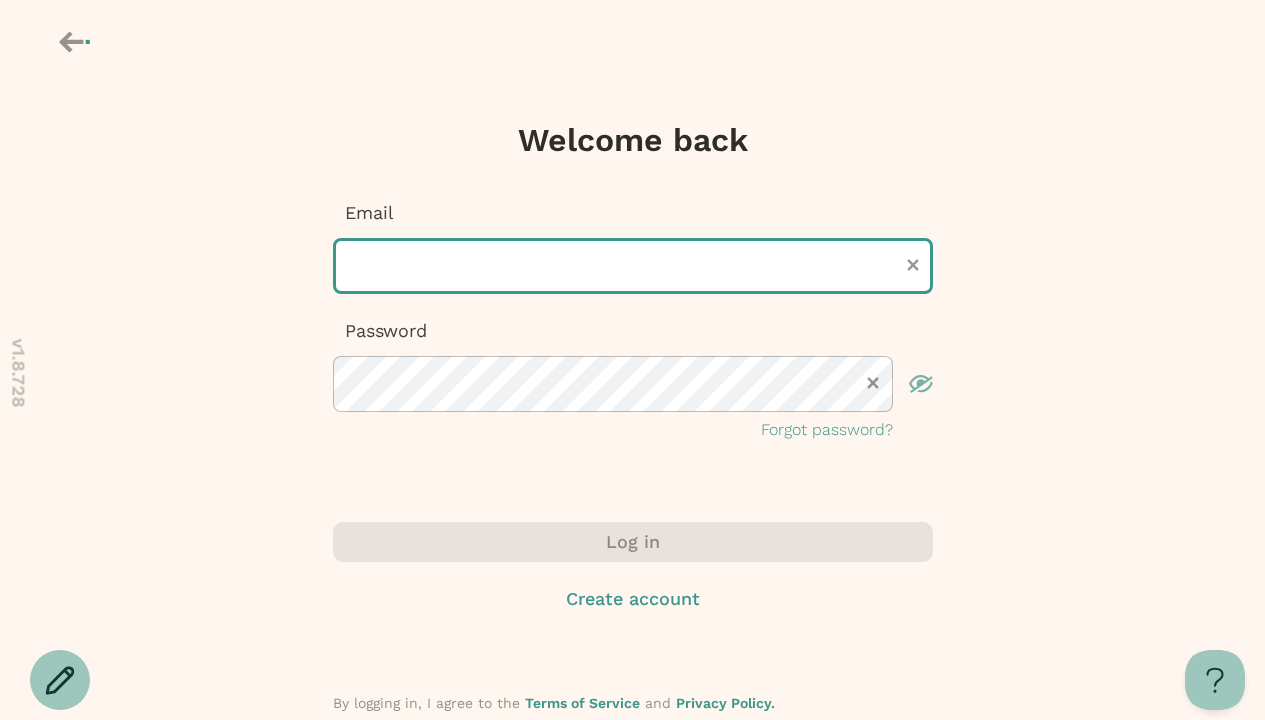 scroll, scrollTop: 0, scrollLeft: 0, axis: both 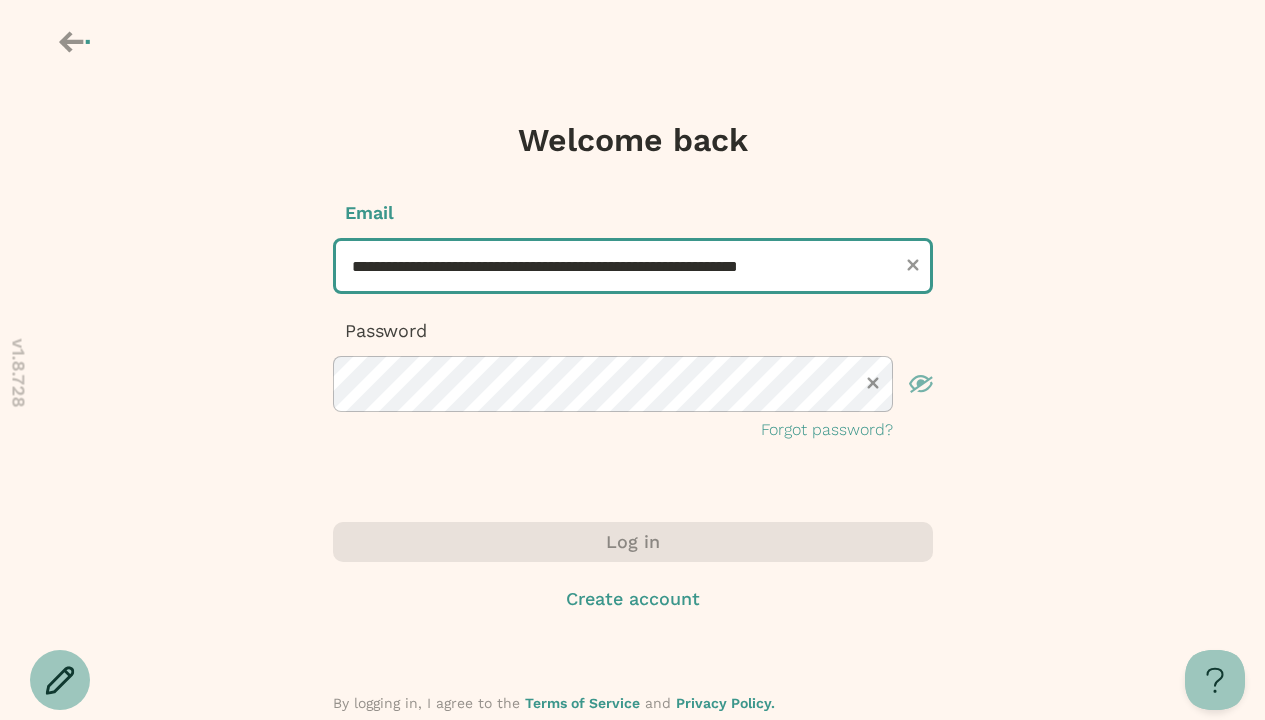 type on "**********" 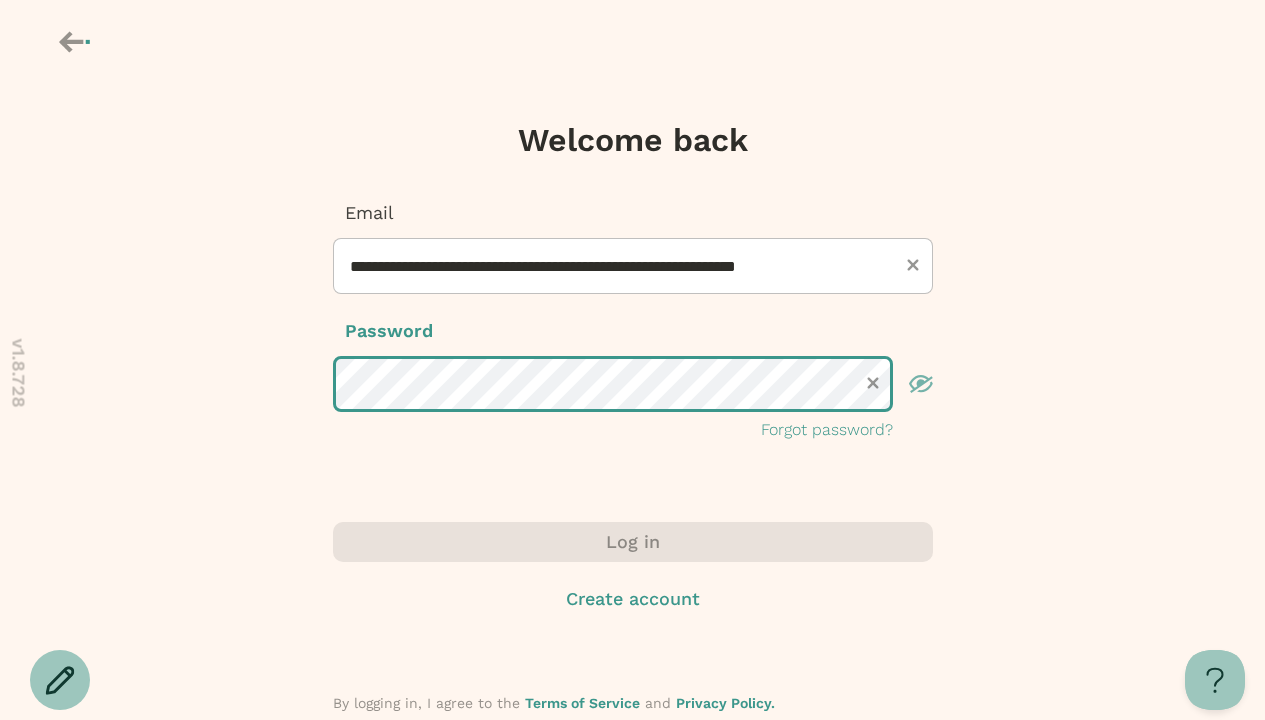 scroll, scrollTop: 0, scrollLeft: 0, axis: both 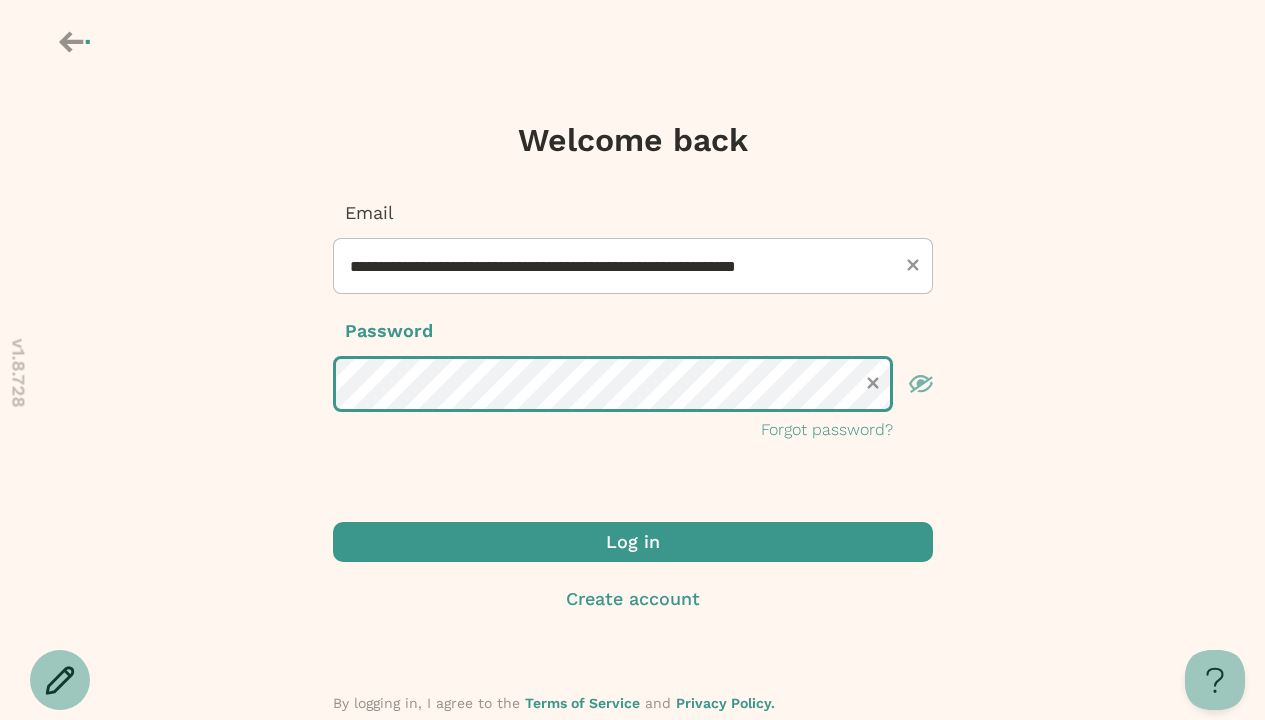 click on "Log in" at bounding box center [633, 542] 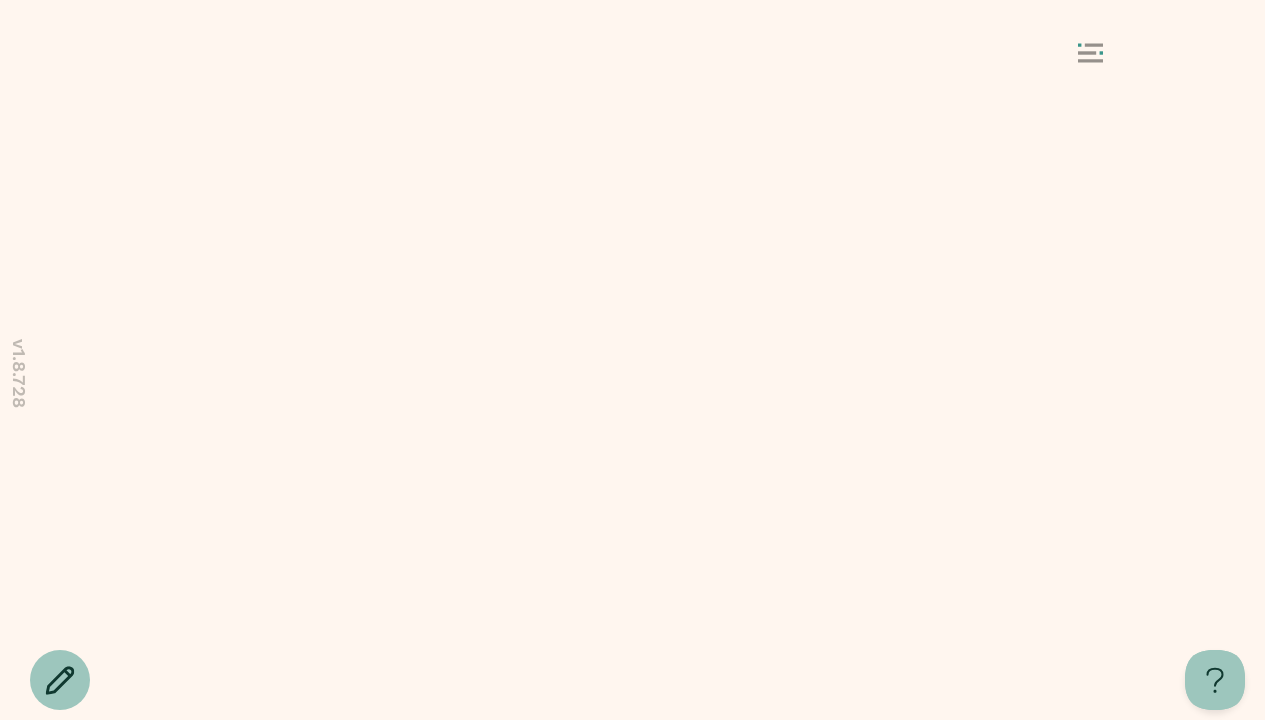 scroll, scrollTop: 0, scrollLeft: 0, axis: both 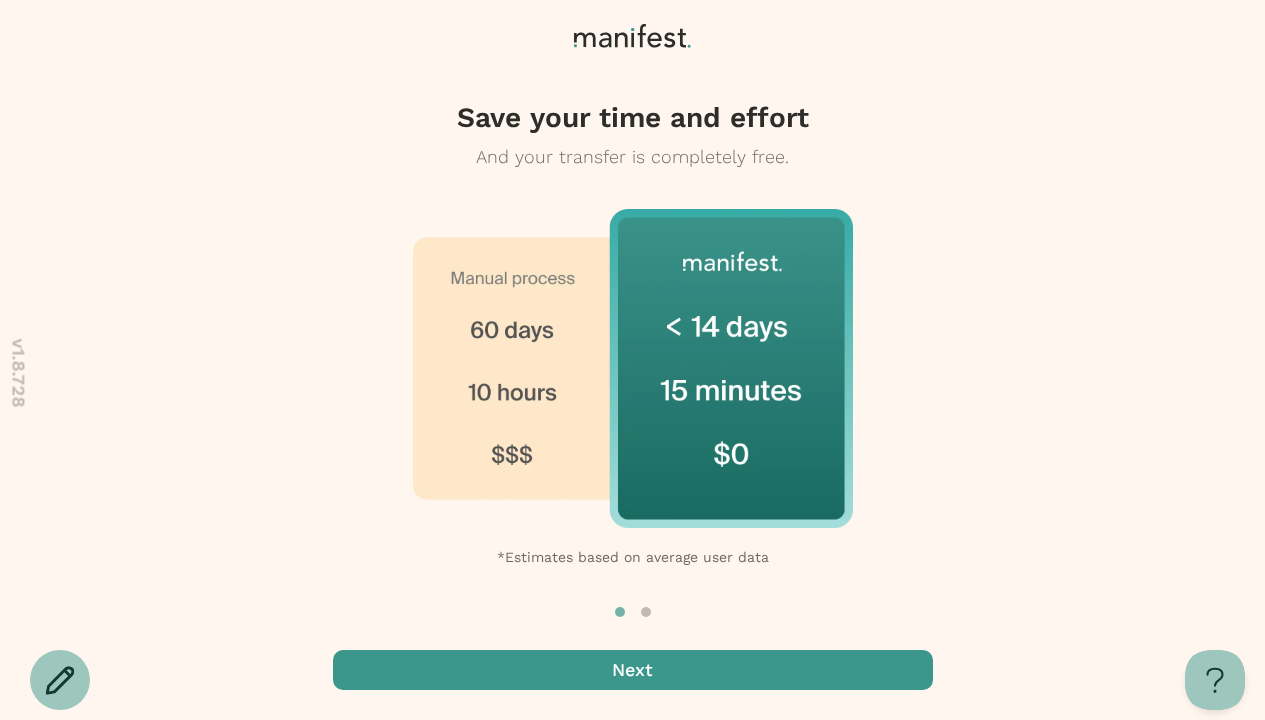 click at bounding box center [633, 670] 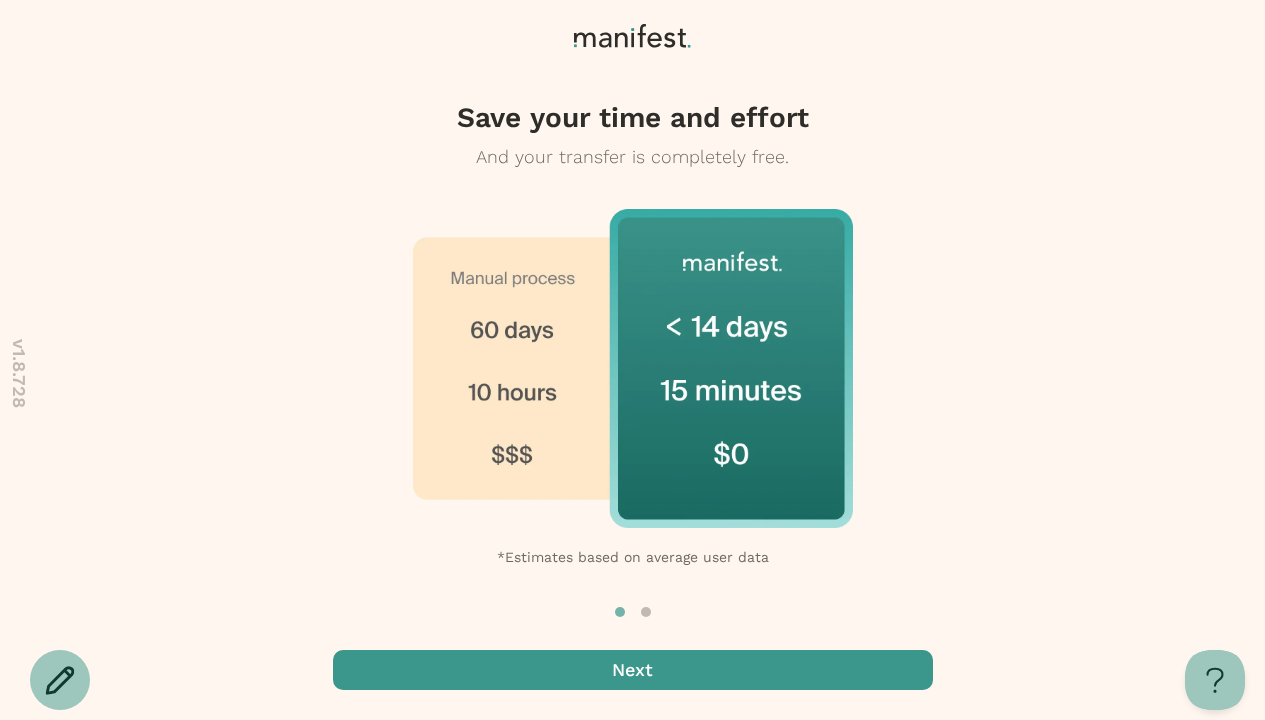 click at bounding box center [633, 670] 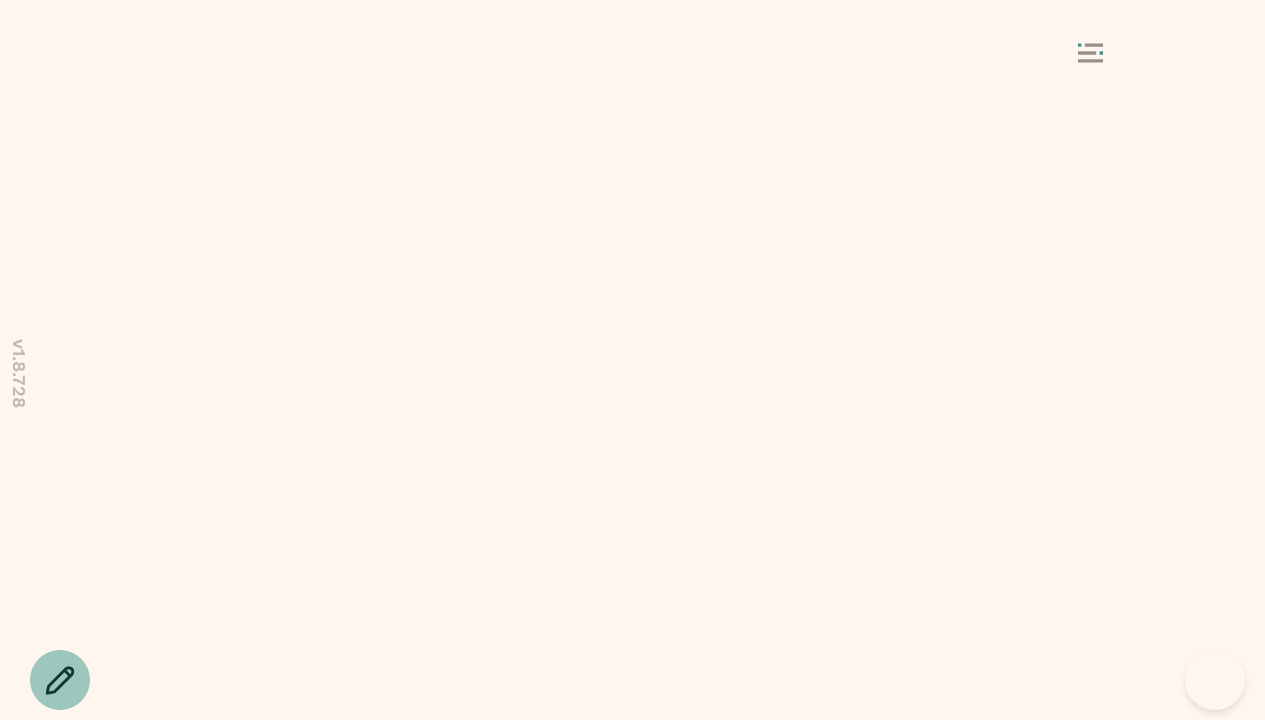 scroll, scrollTop: 0, scrollLeft: 0, axis: both 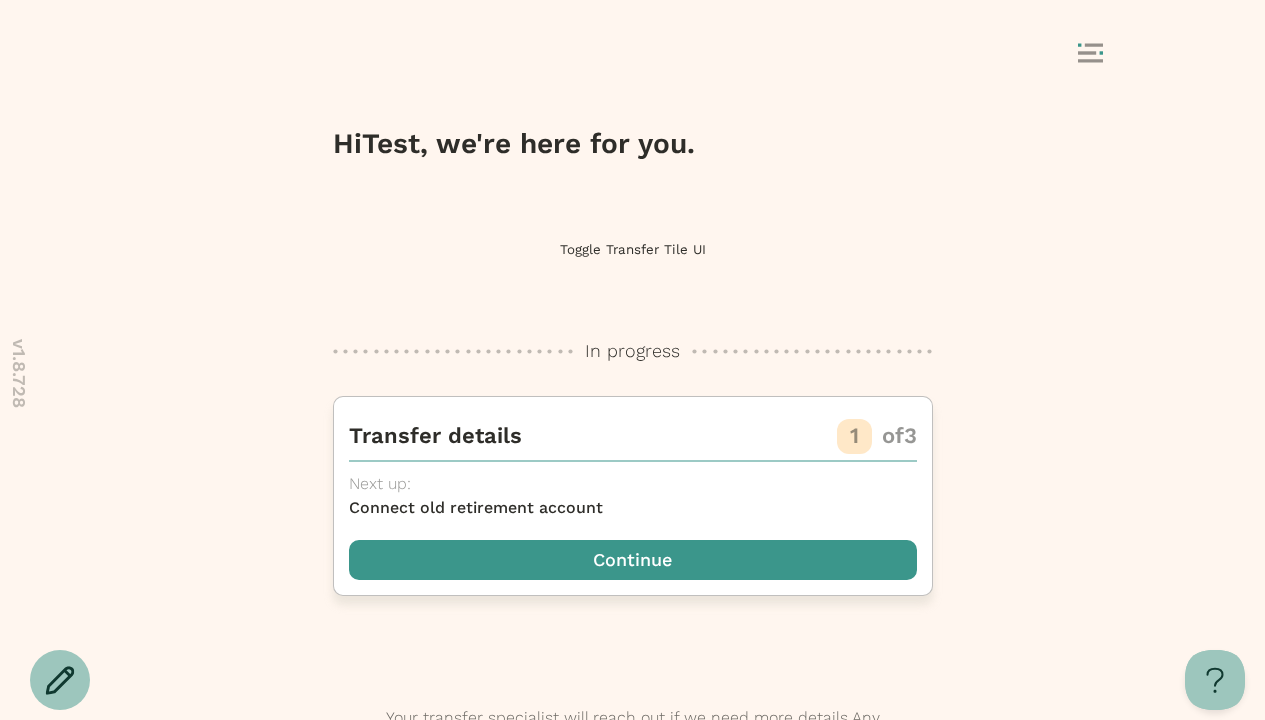 click at bounding box center [633, 560] 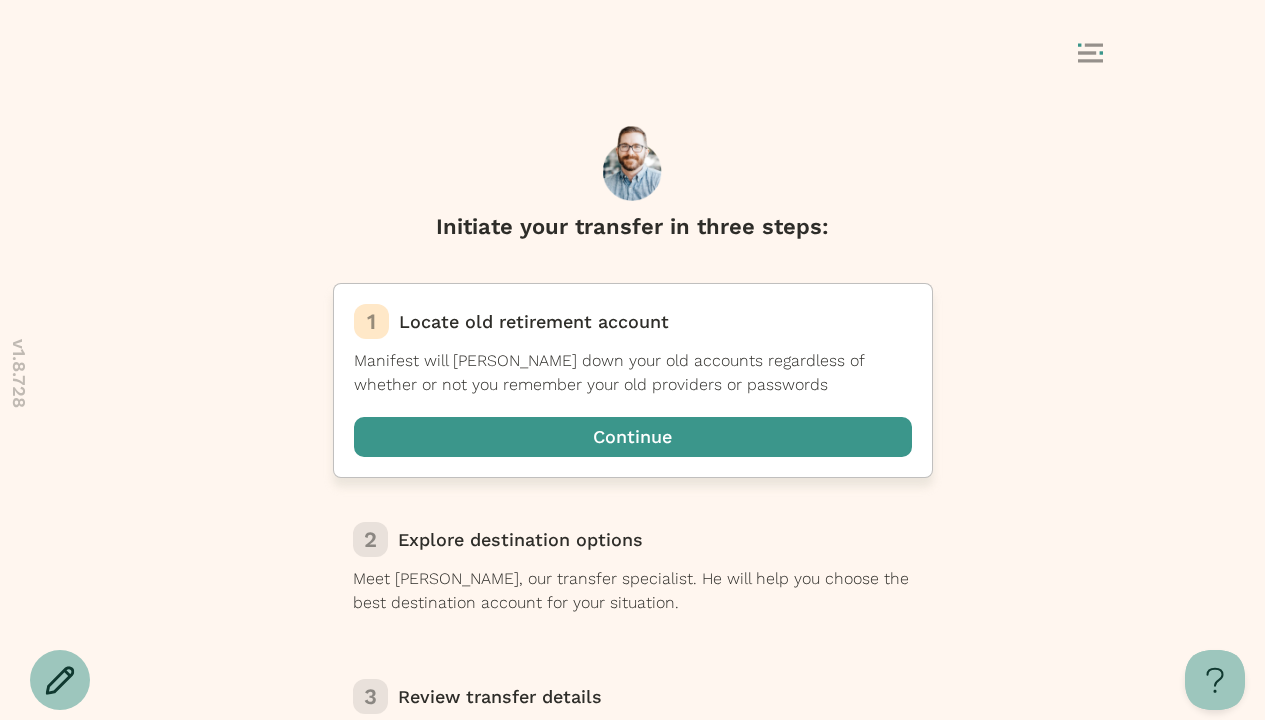 click at bounding box center (633, 437) 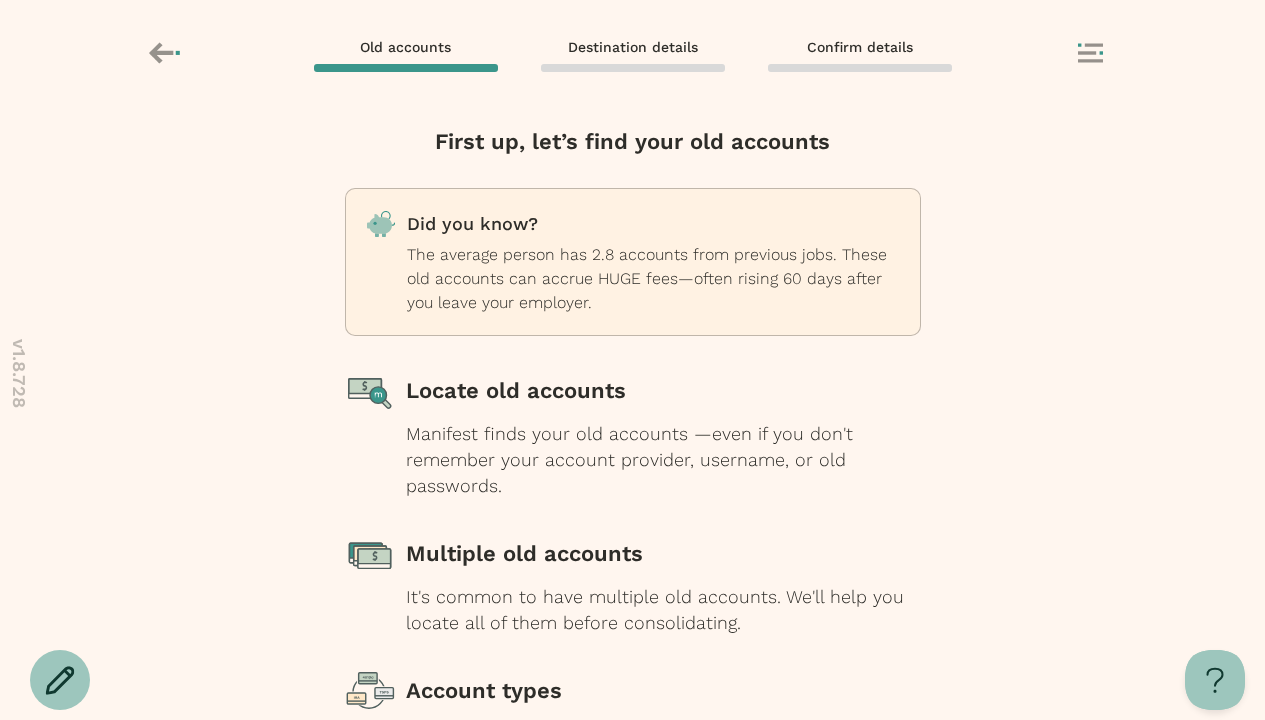 click at bounding box center (633, 849) 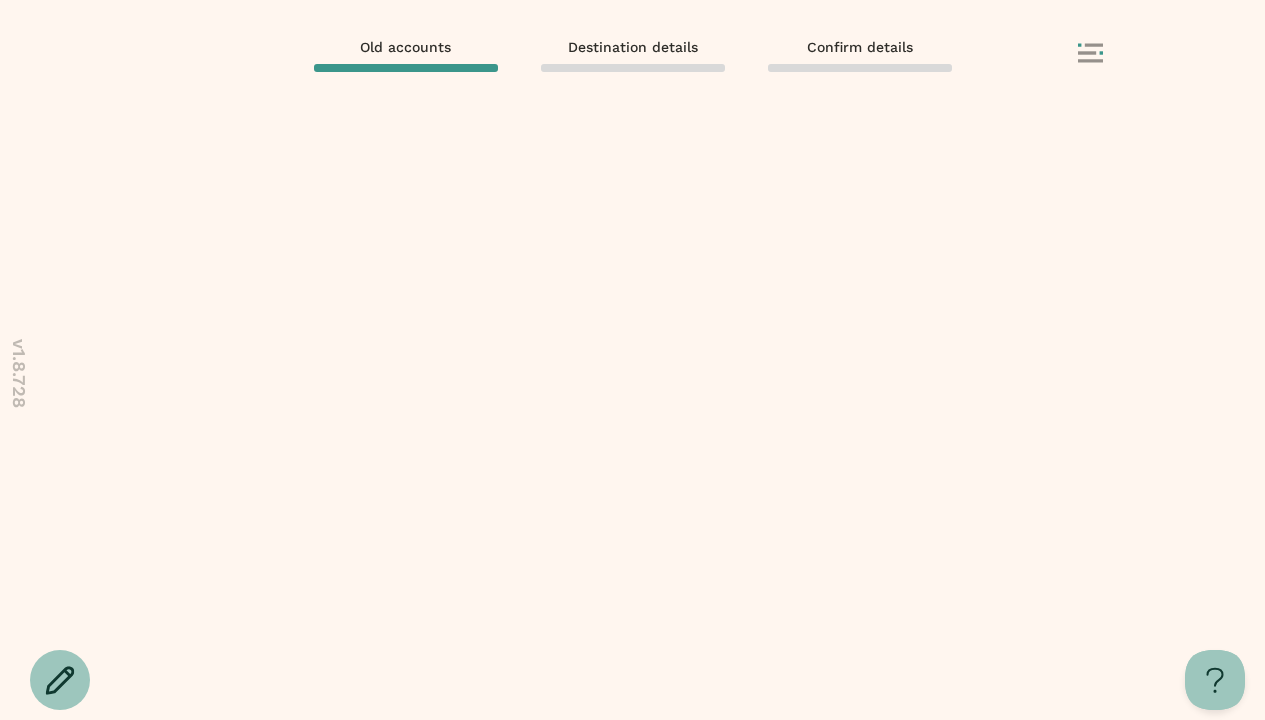 scroll, scrollTop: 0, scrollLeft: 0, axis: both 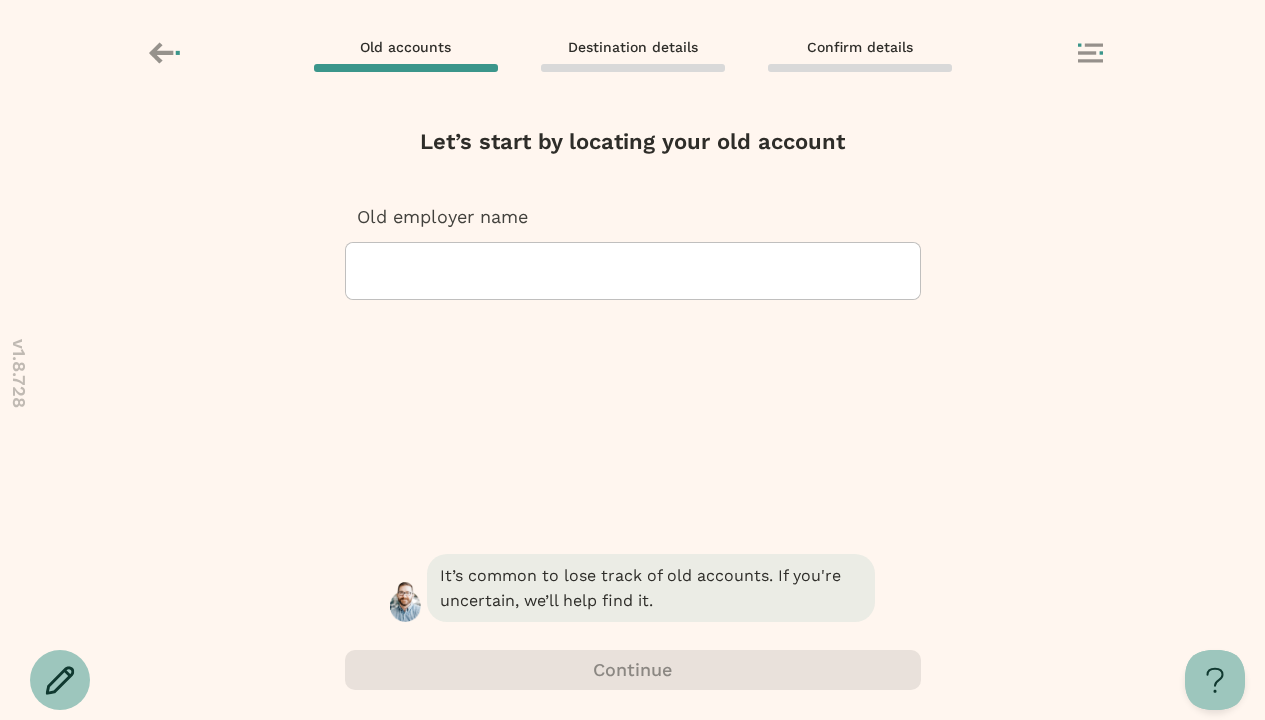 click at bounding box center (364, 271) 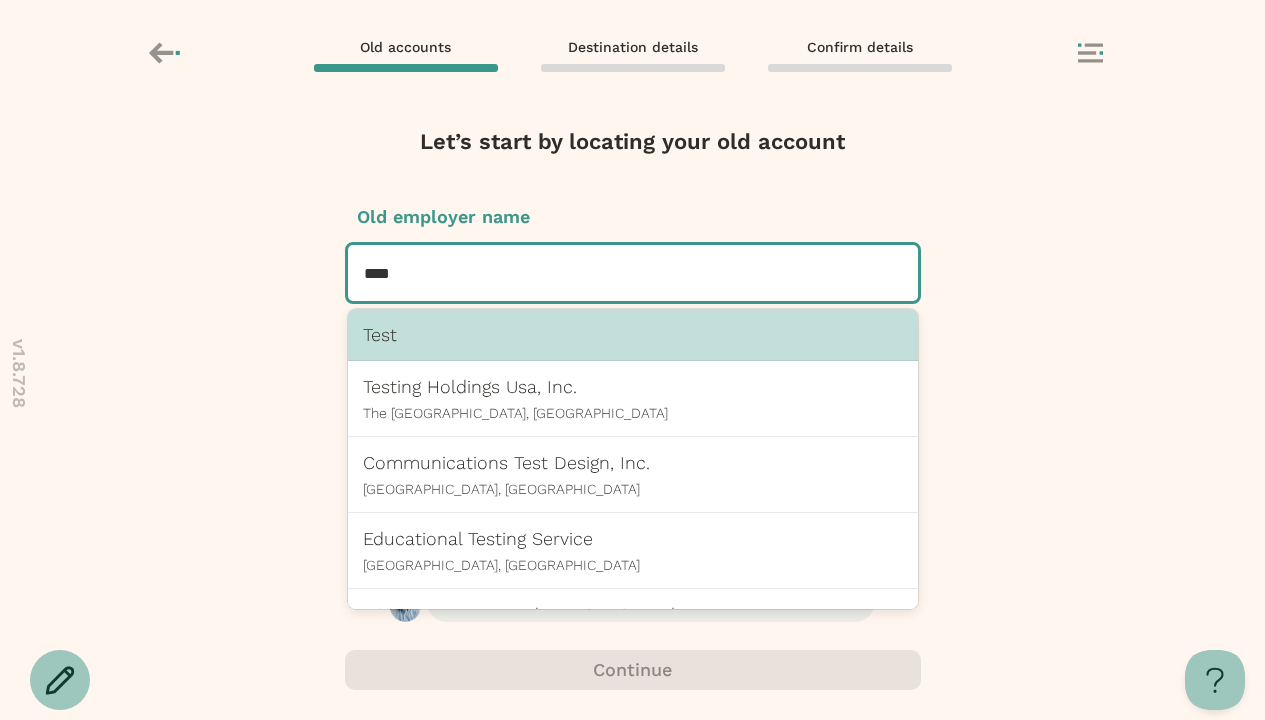 click on "Test" at bounding box center (633, 334) 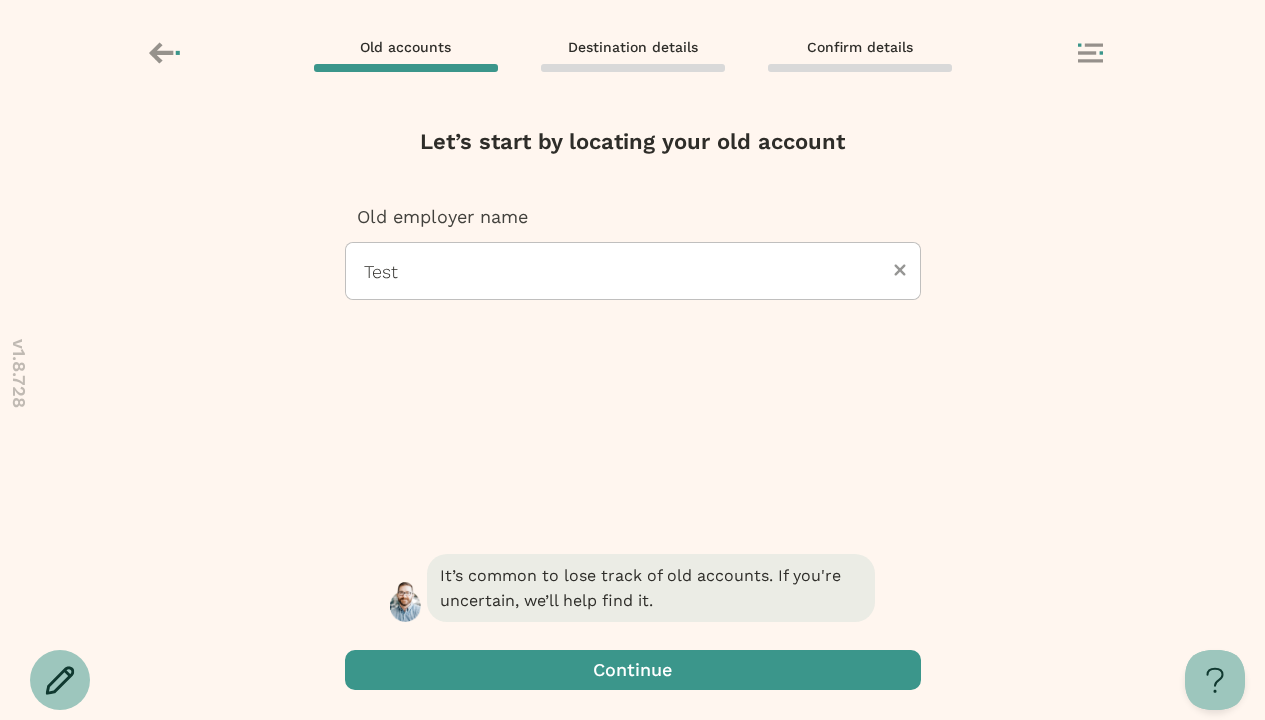 click at bounding box center [633, 670] 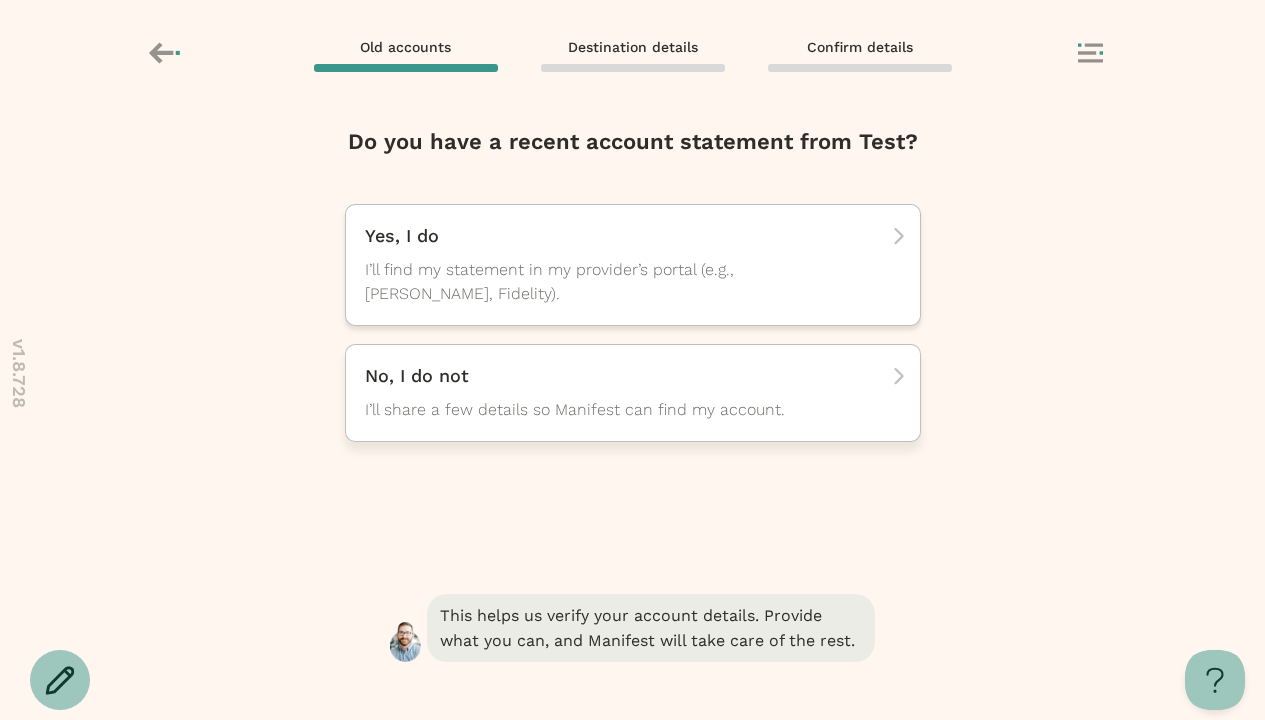 click on "No, I do not I’ll share a few details so Manifest can find my account." at bounding box center [626, 393] 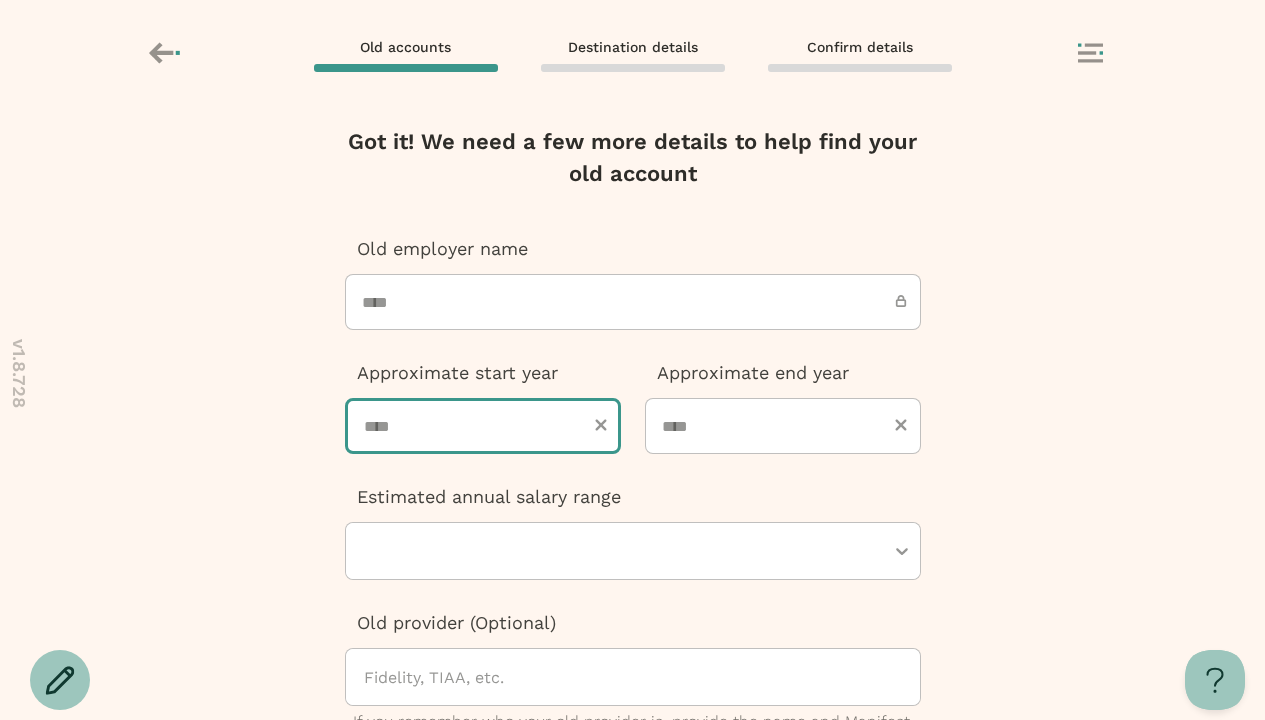 click at bounding box center (483, 426) 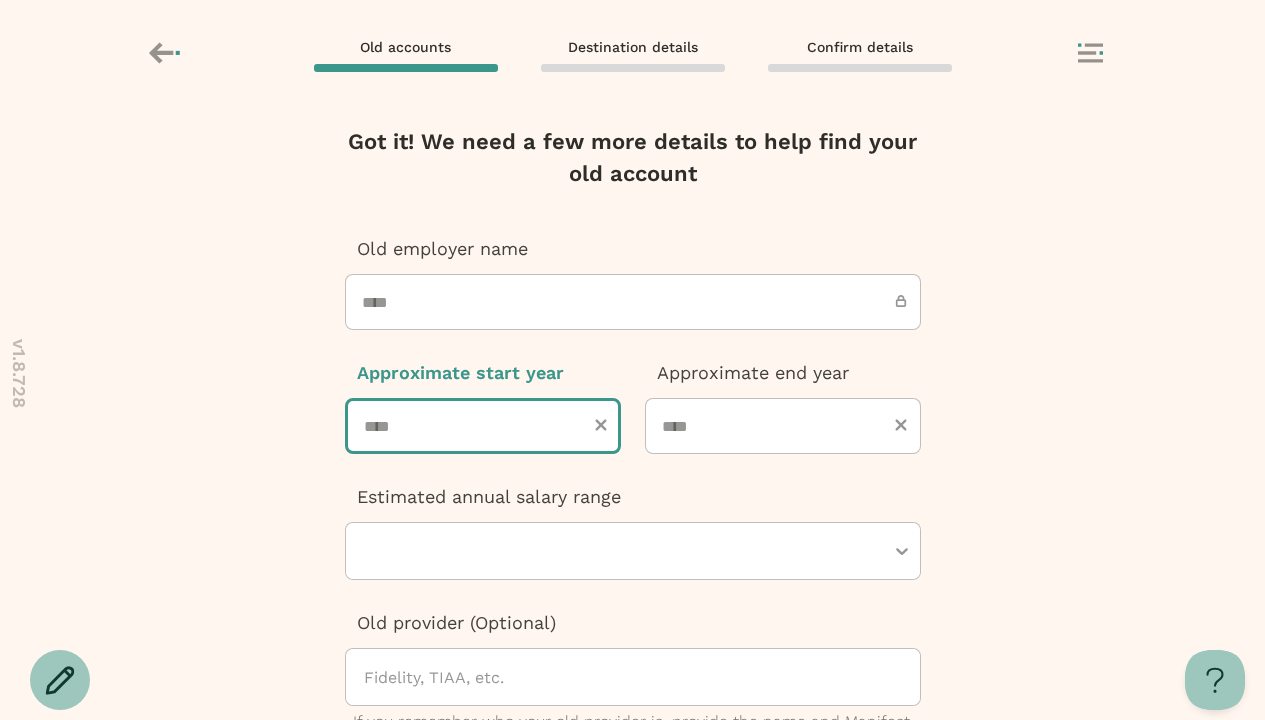 type on "****" 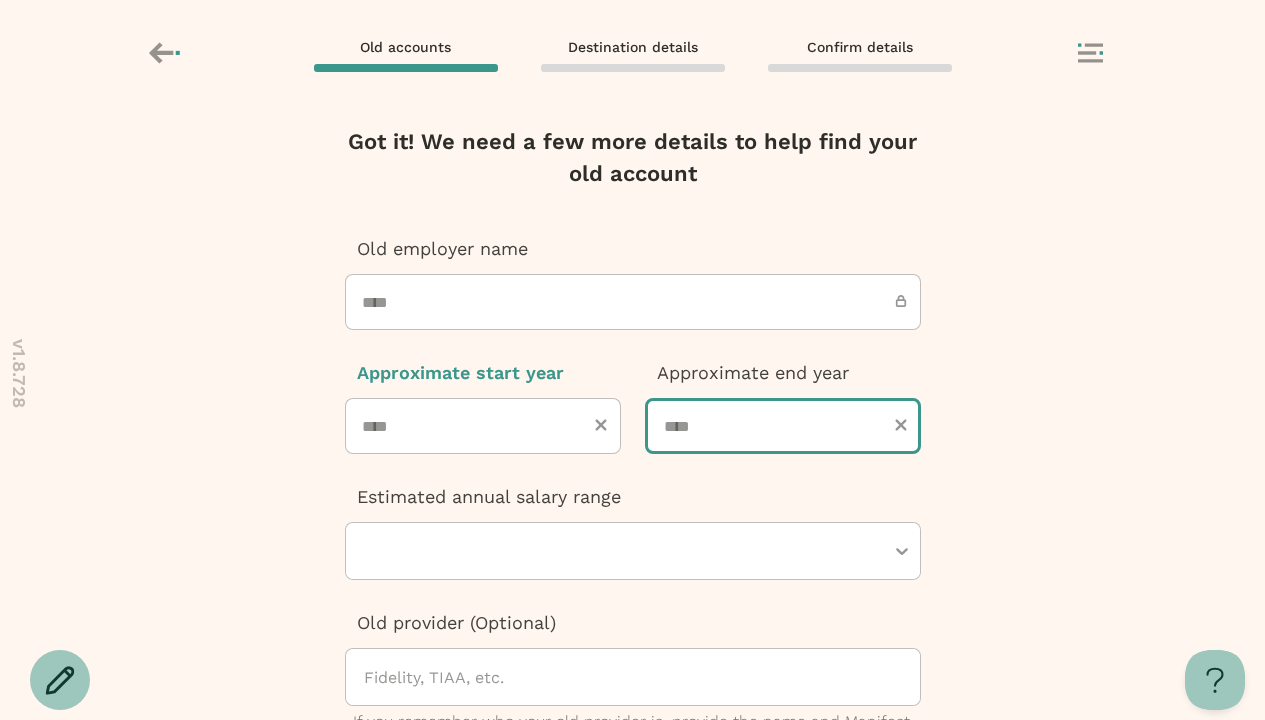 click at bounding box center (783, 426) 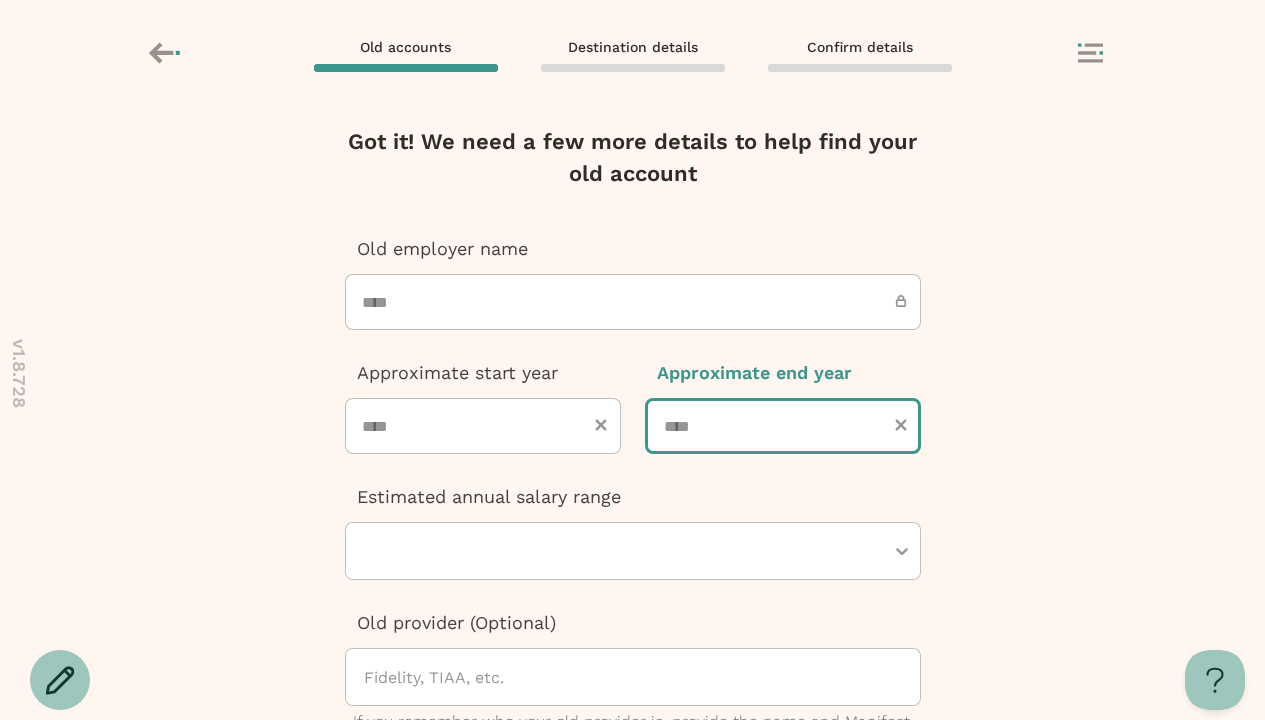 type on "****" 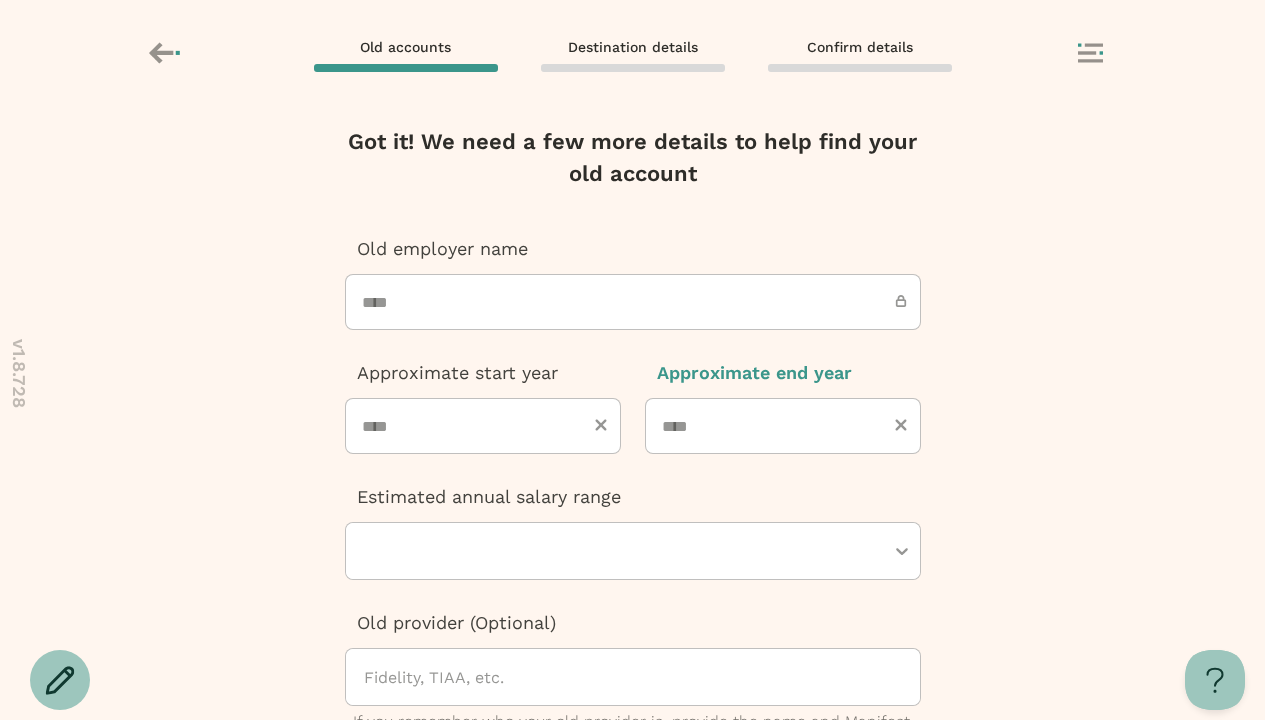 click at bounding box center (623, 551) 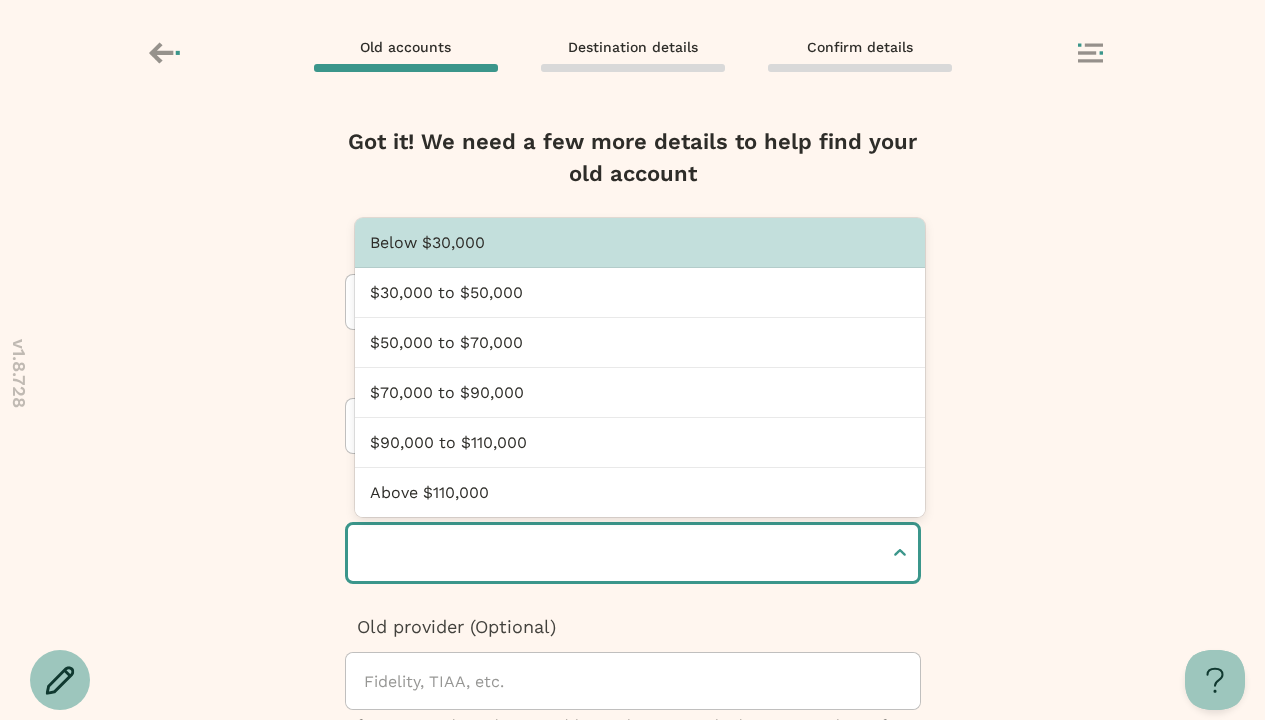 click at bounding box center (366, 553) 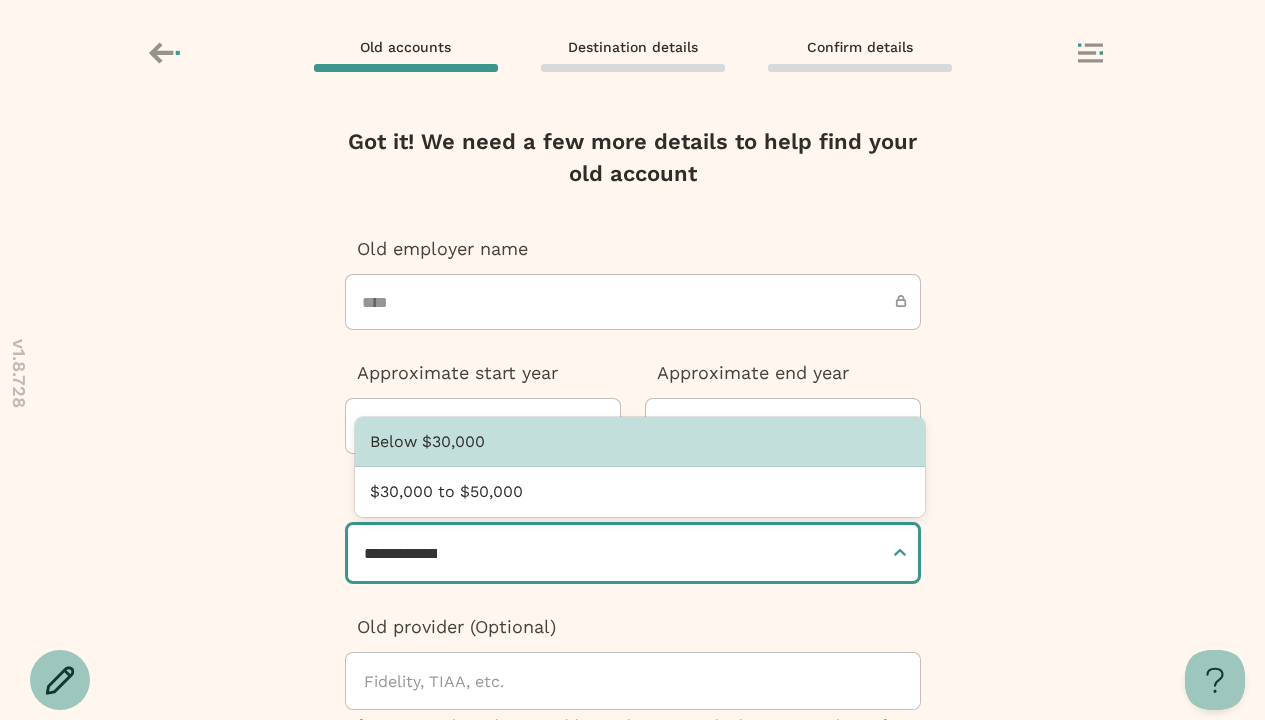 type on "**********" 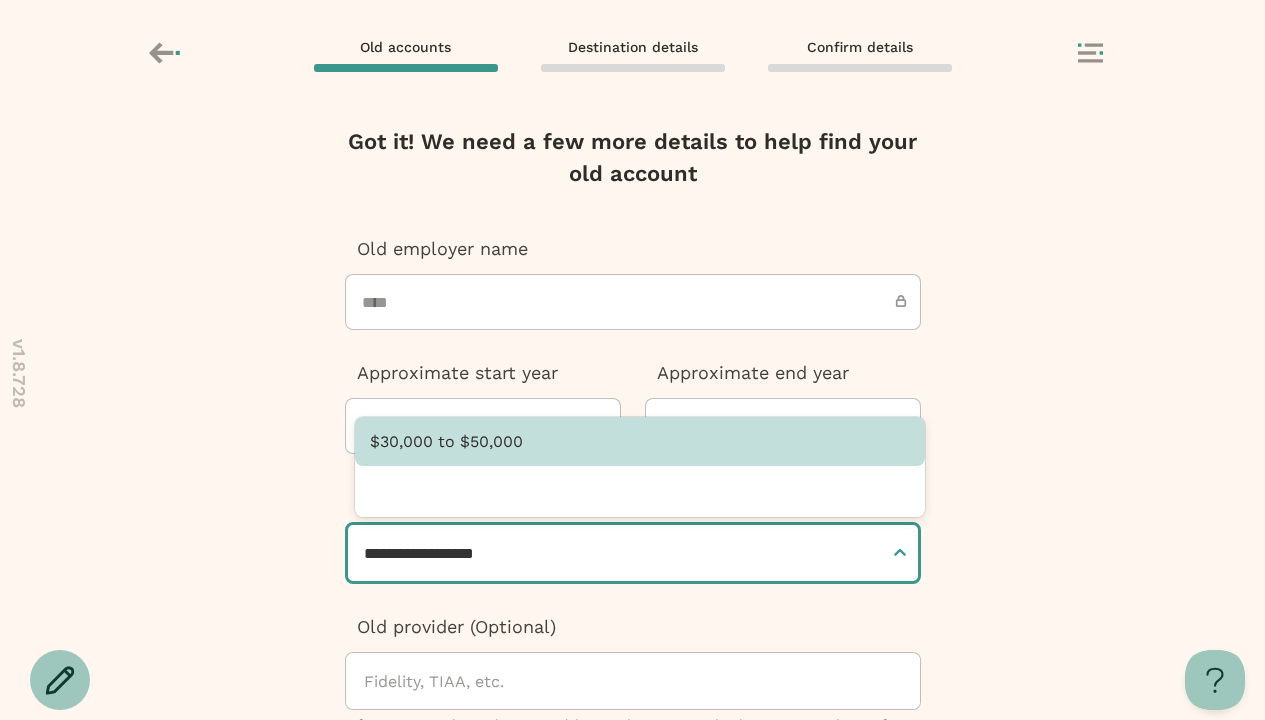 type 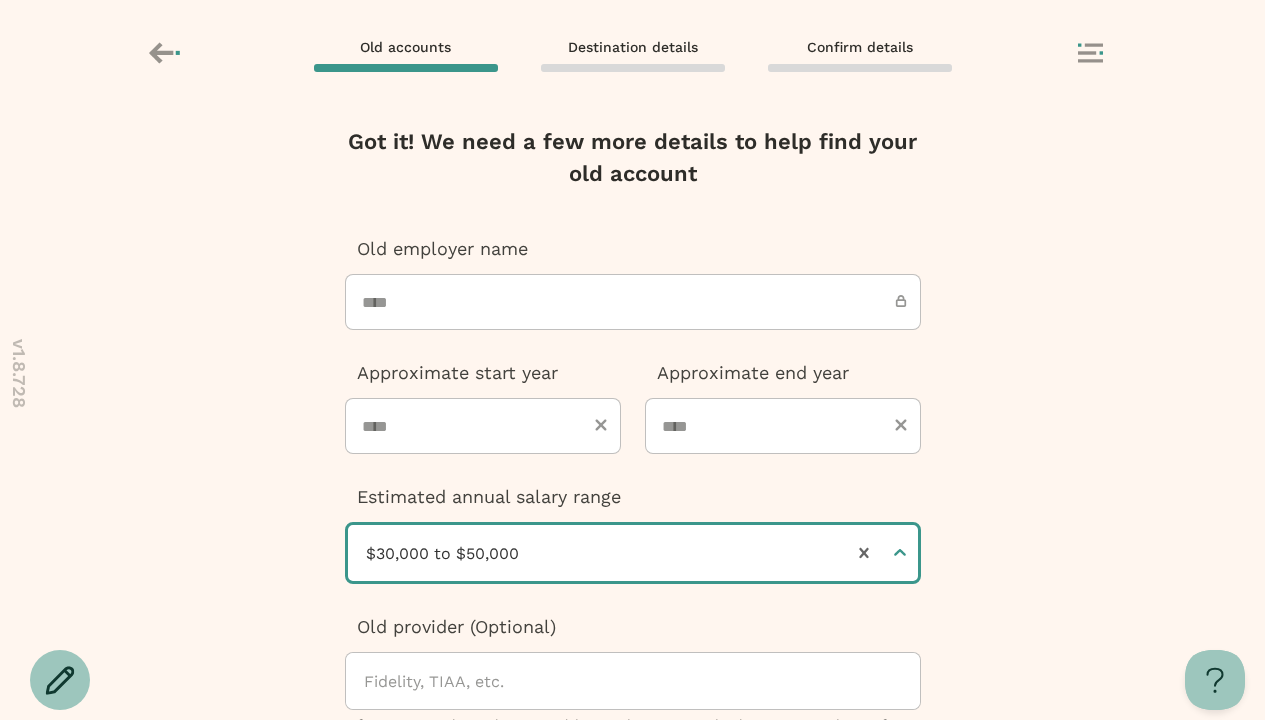 click at bounding box center (633, 990) 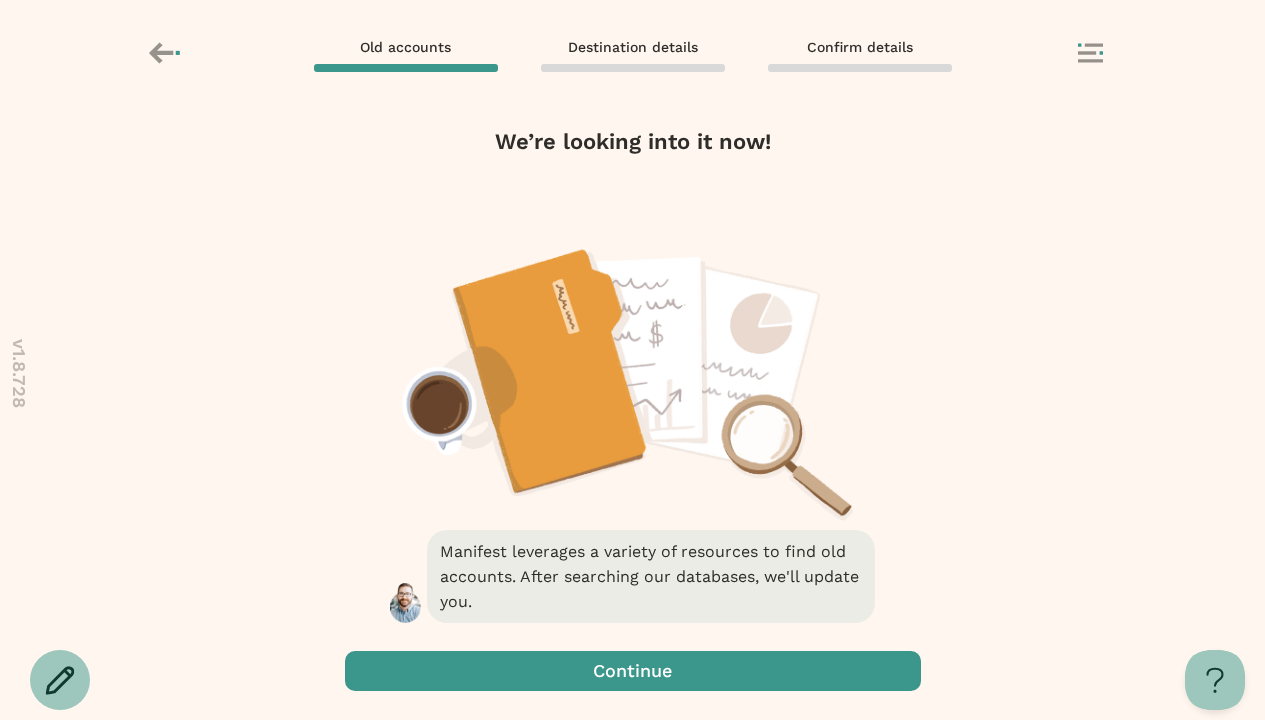 click at bounding box center (633, 671) 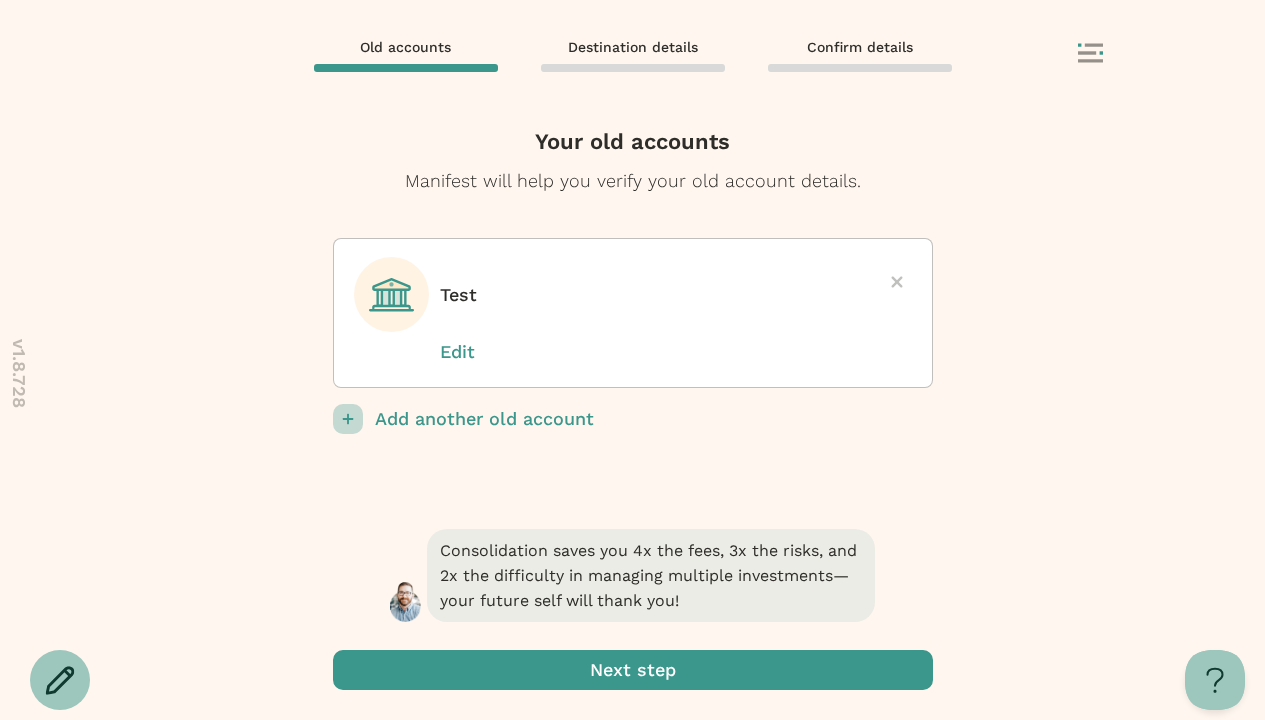 click at bounding box center (633, 670) 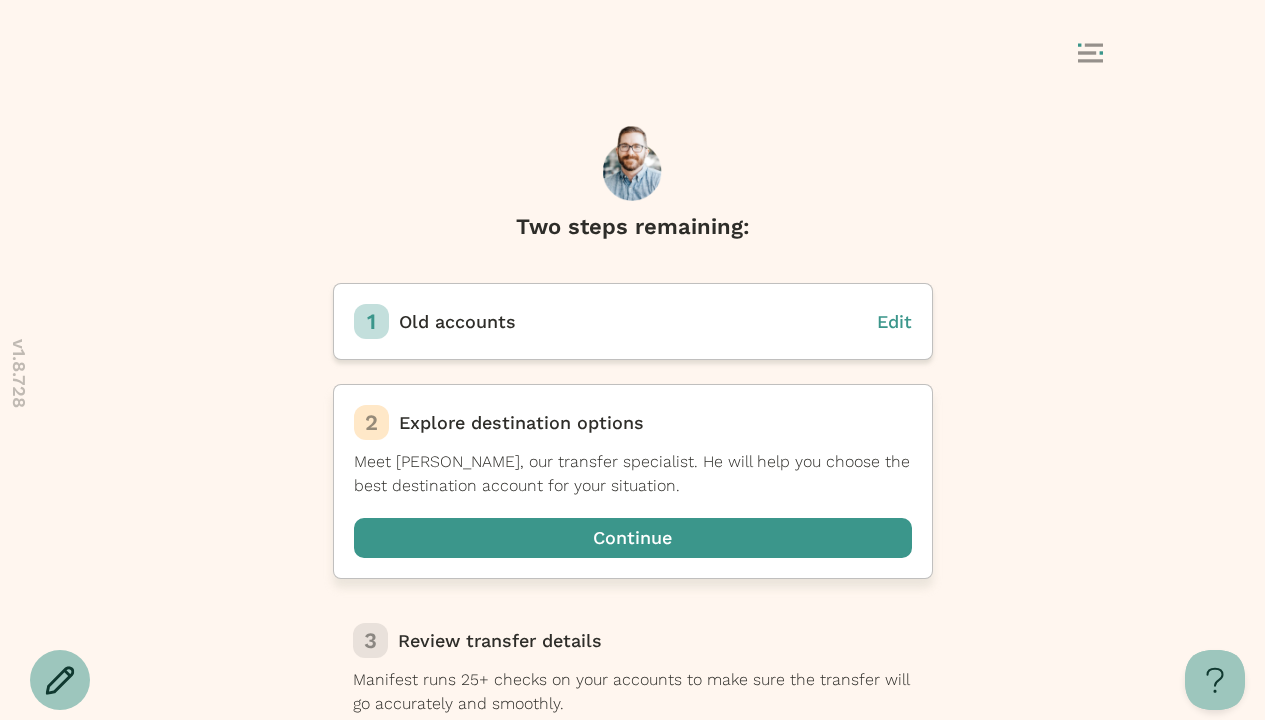 click at bounding box center [633, 538] 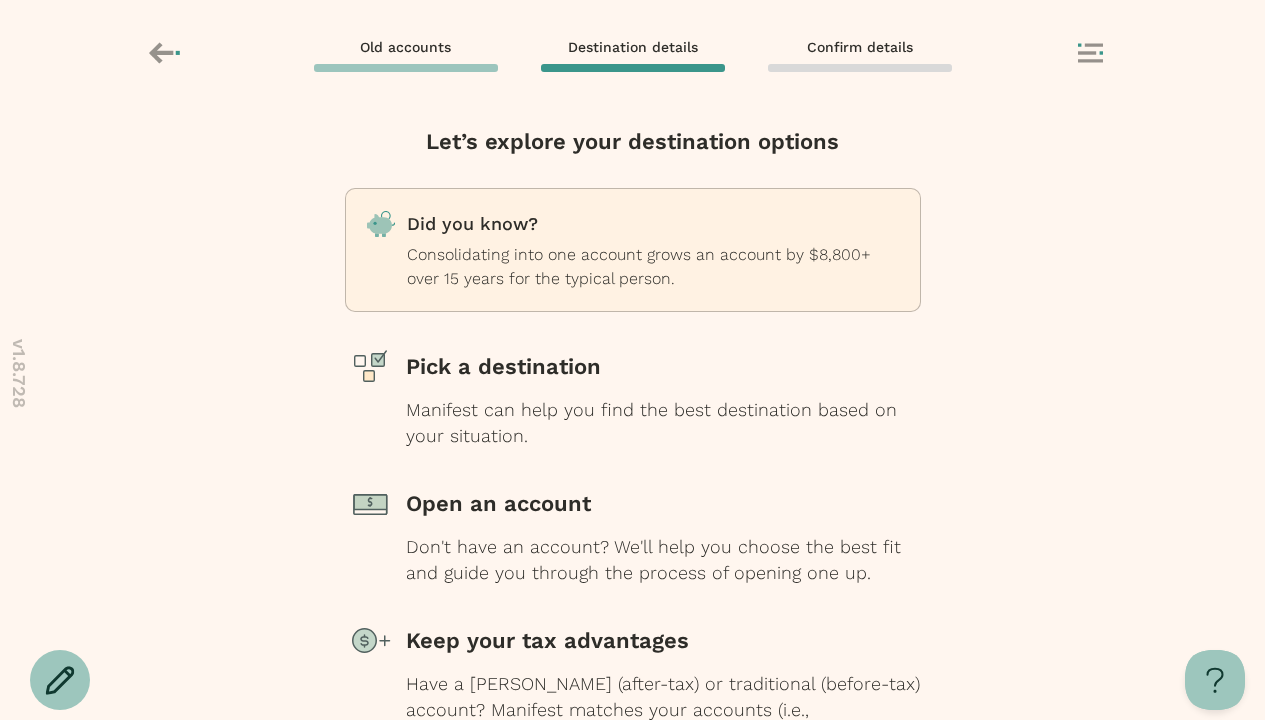 click at bounding box center (633, 825) 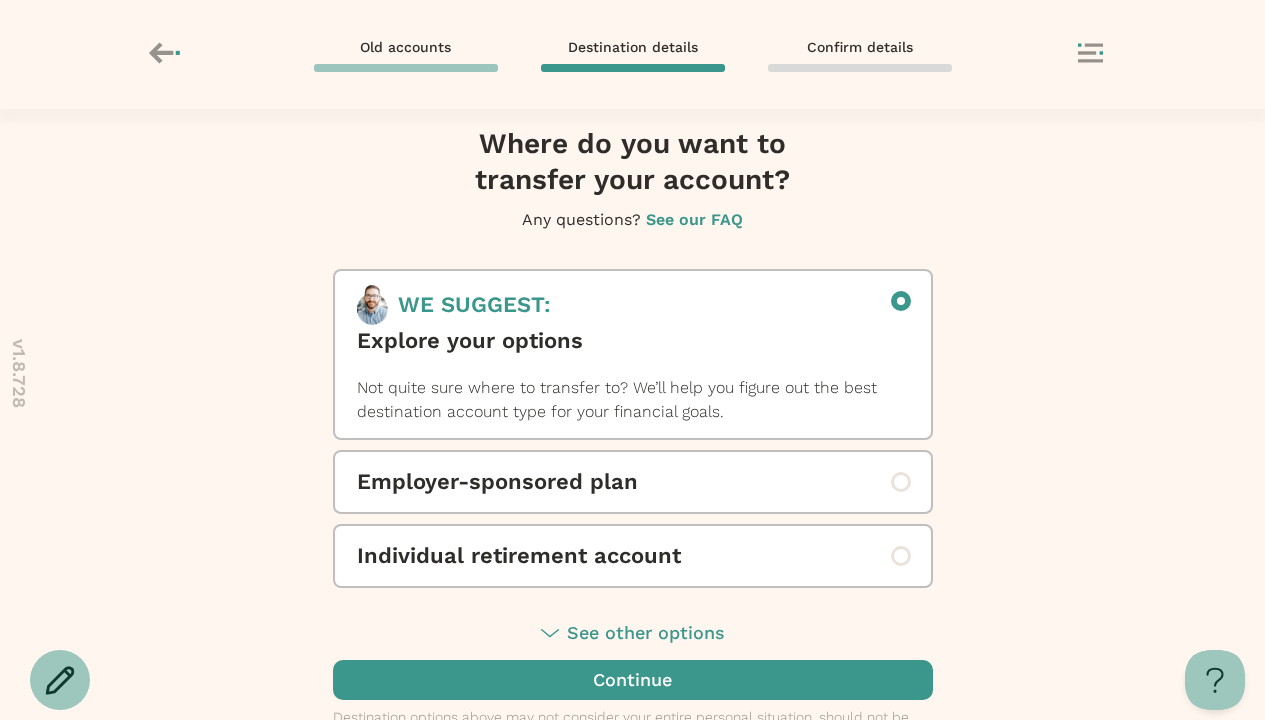 click on "Individual retirement account" at bounding box center (633, 556) 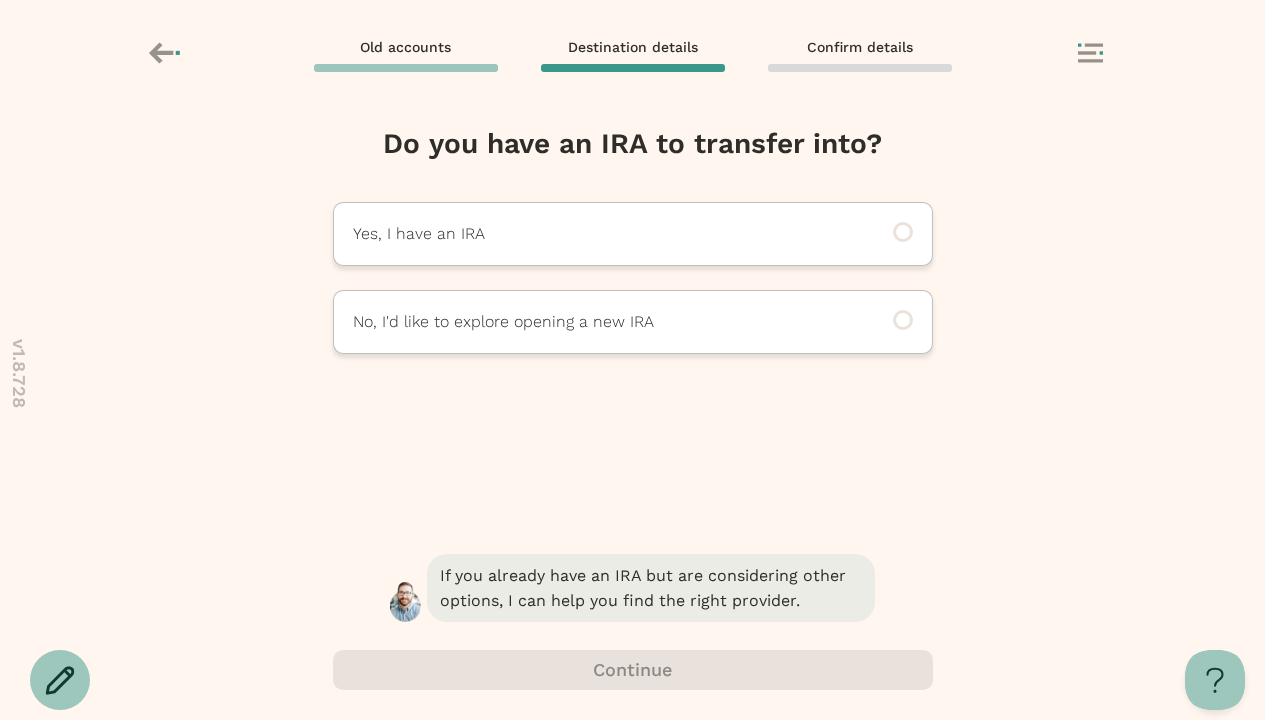scroll, scrollTop: 0, scrollLeft: 0, axis: both 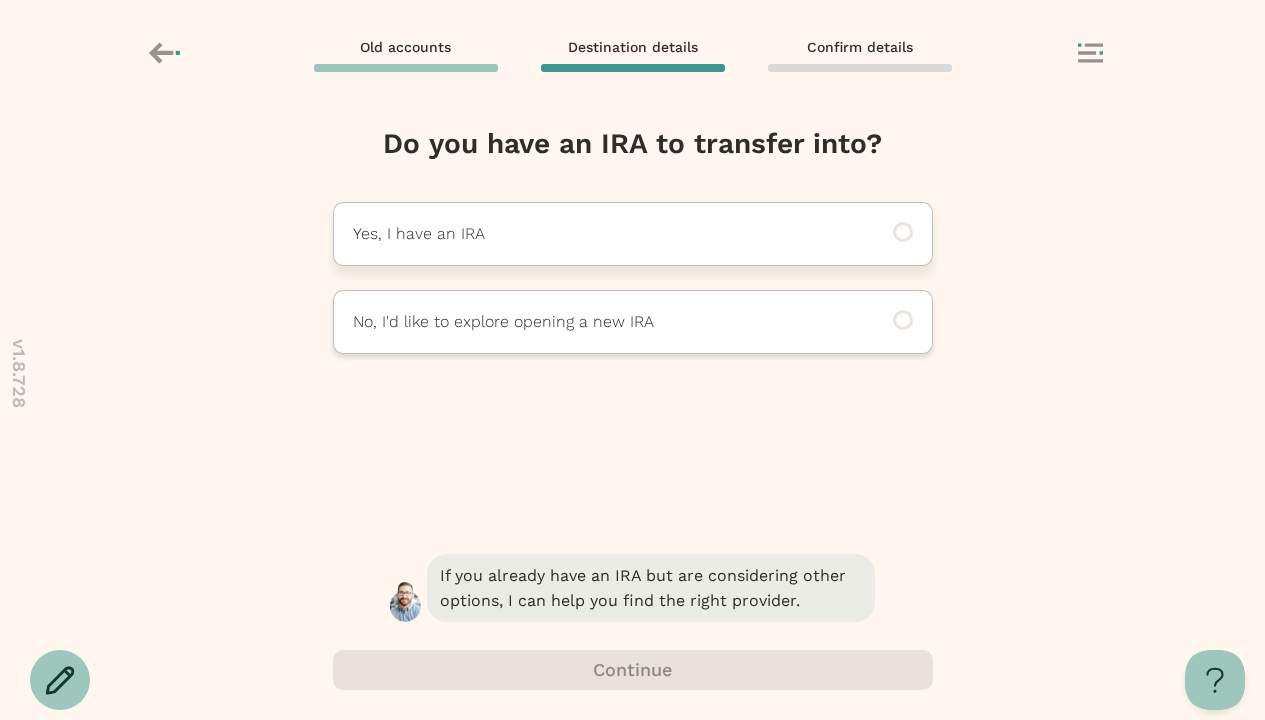 click on "Yes, I have an IRA" at bounding box center [605, 234] 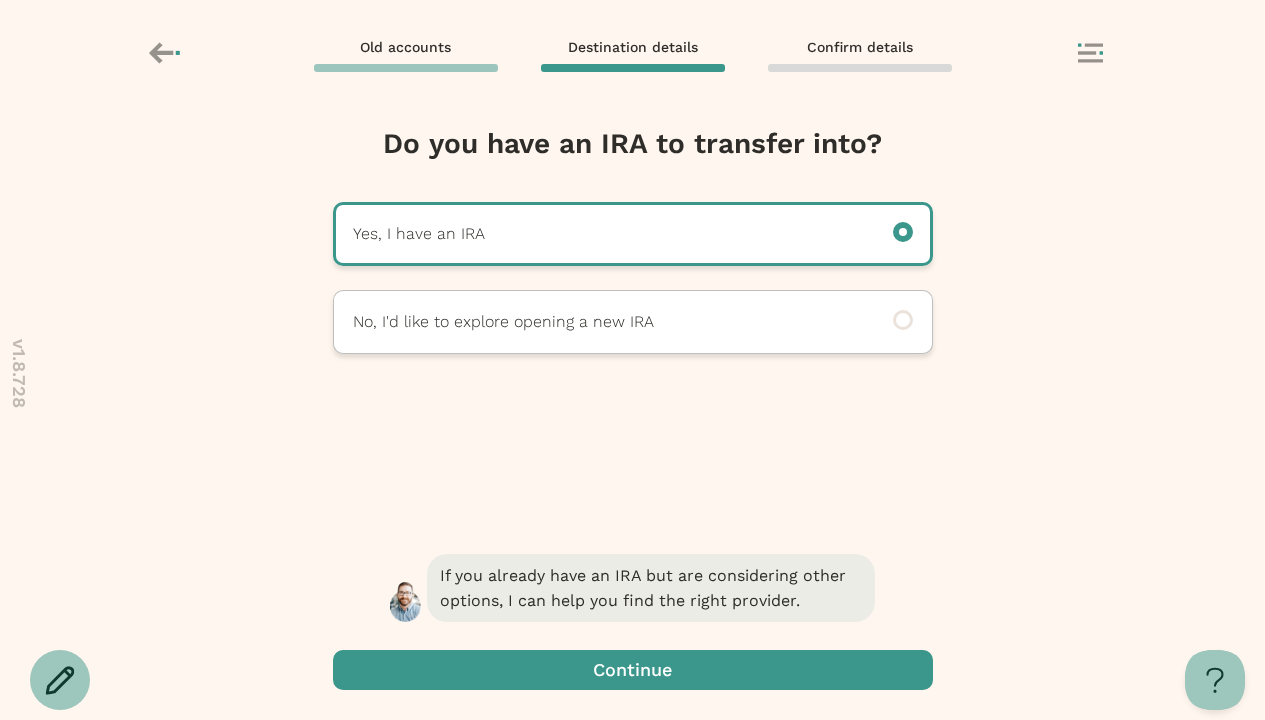 click at bounding box center [633, 670] 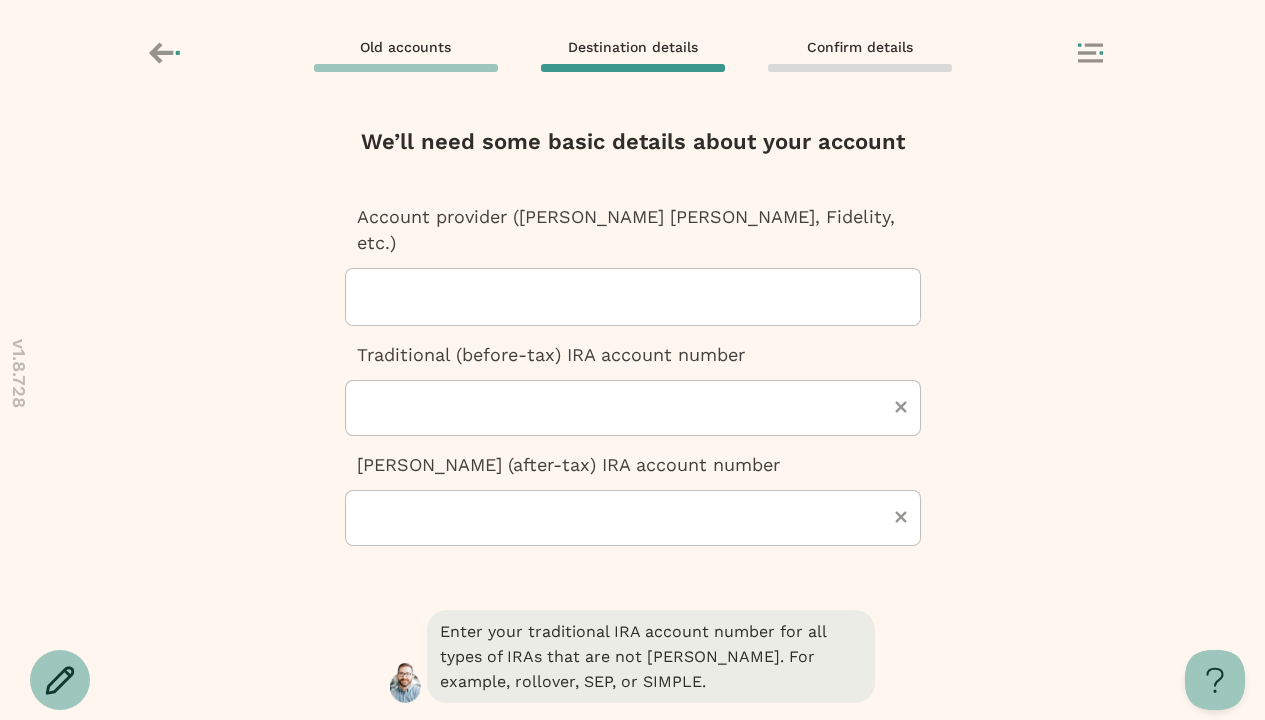 click at bounding box center [641, 297] 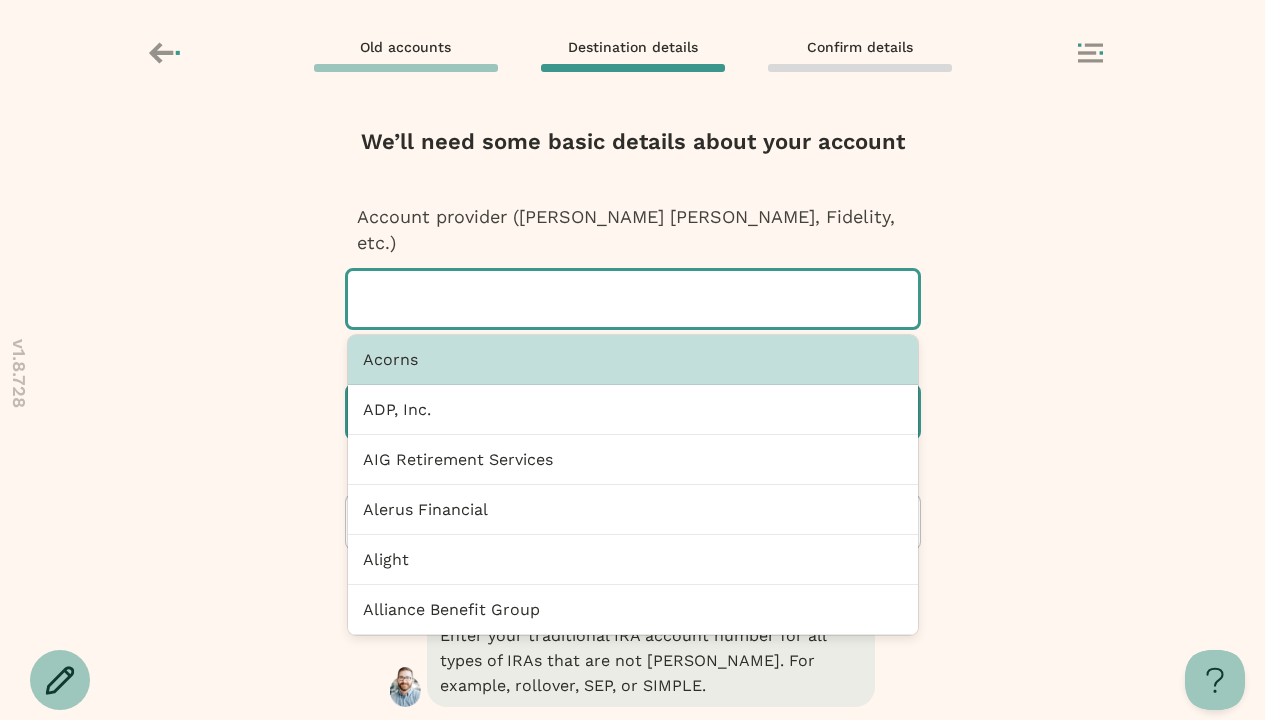 click at bounding box center [633, 412] 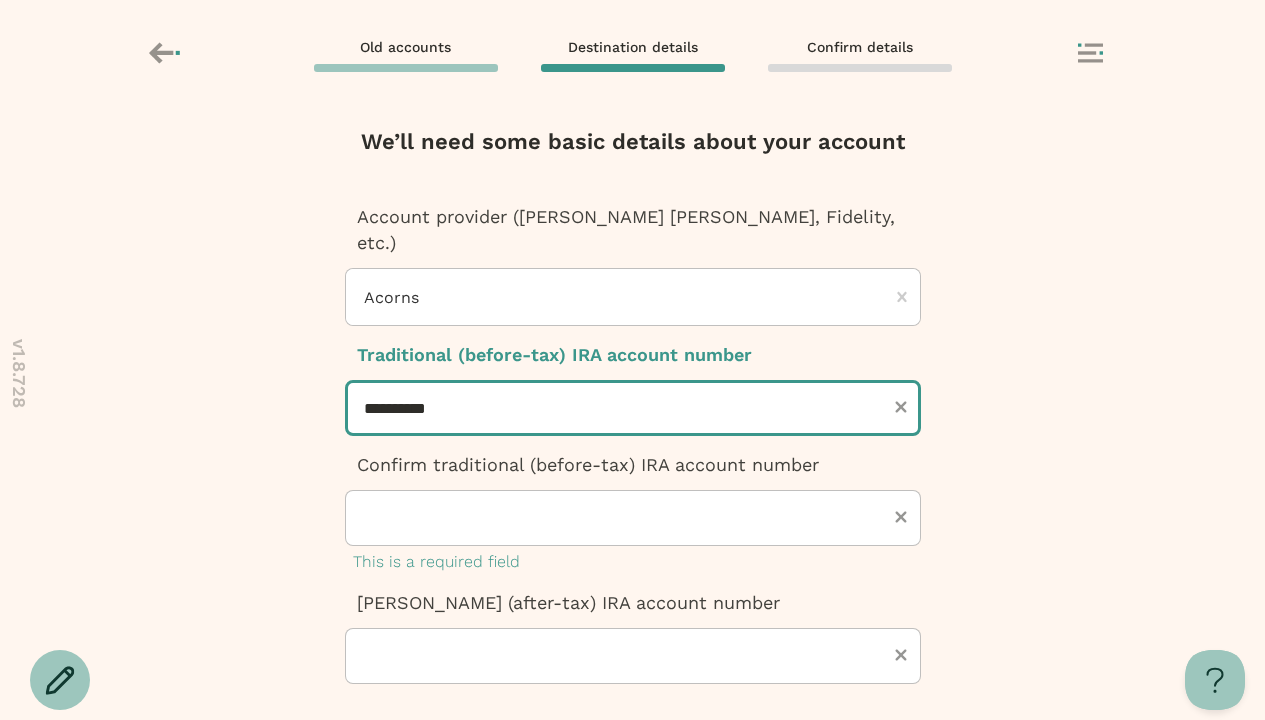 type on "**********" 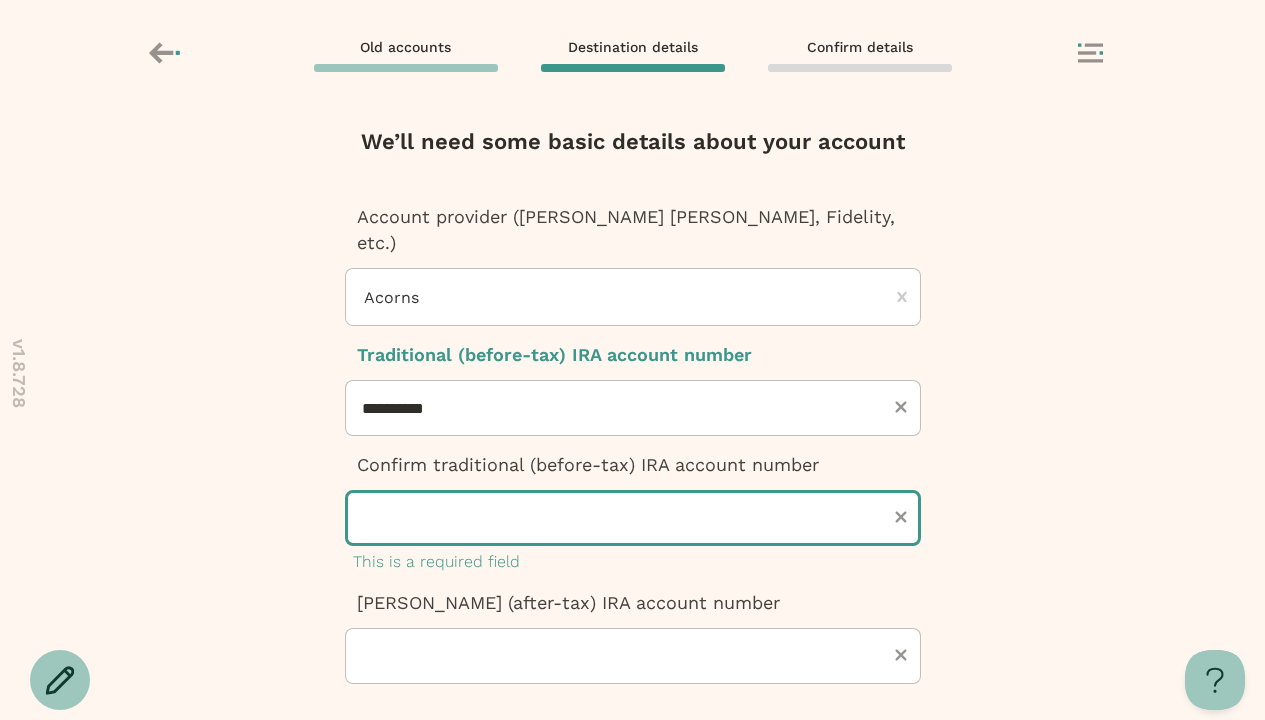 click at bounding box center [633, 518] 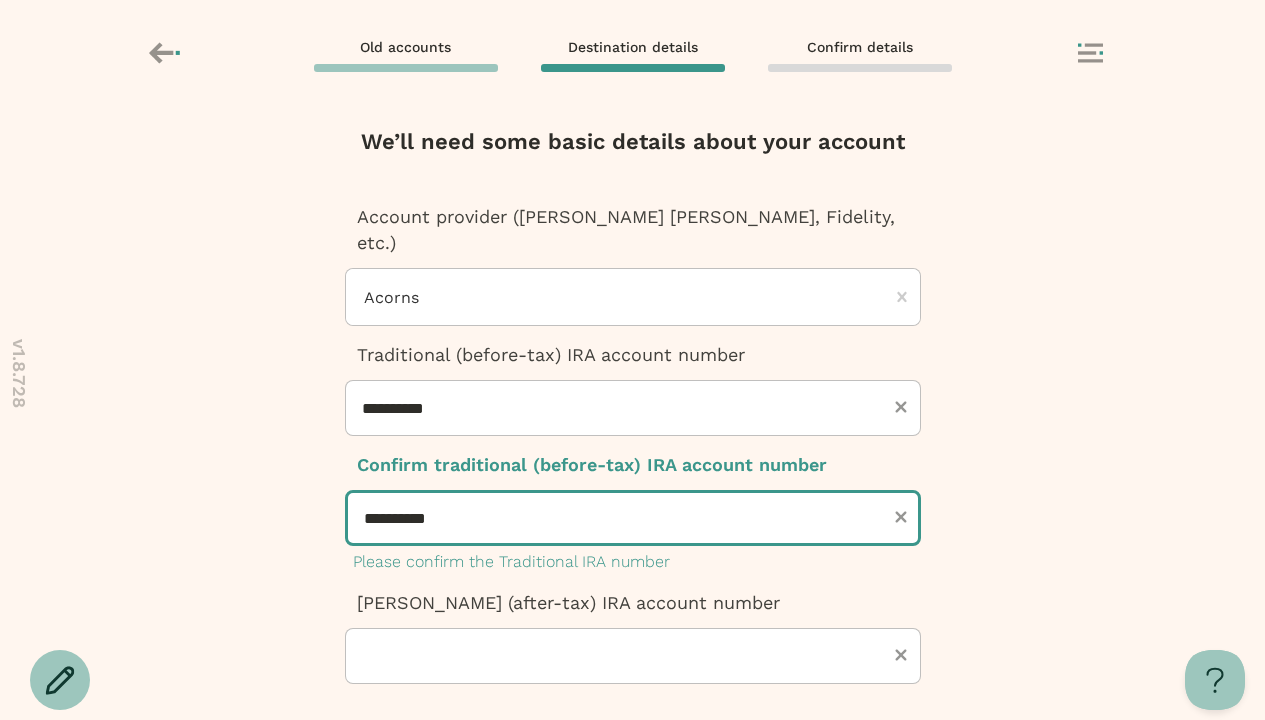 type on "**********" 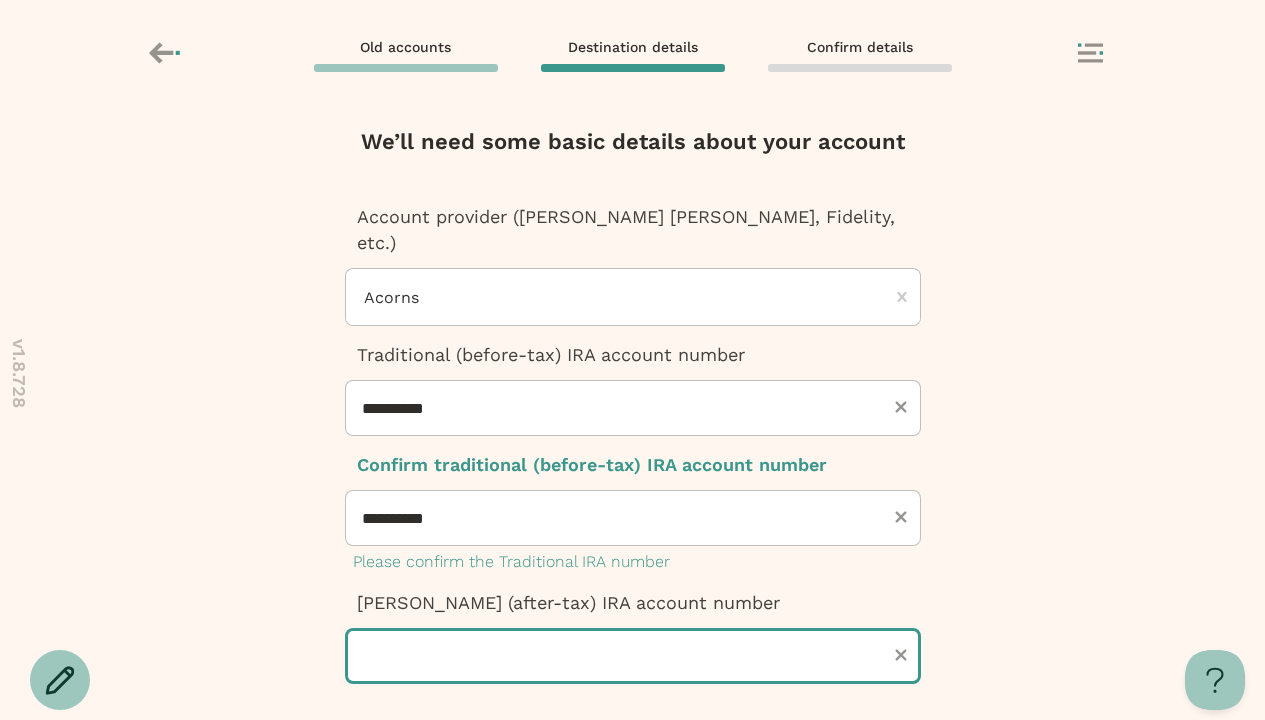 click at bounding box center [633, 656] 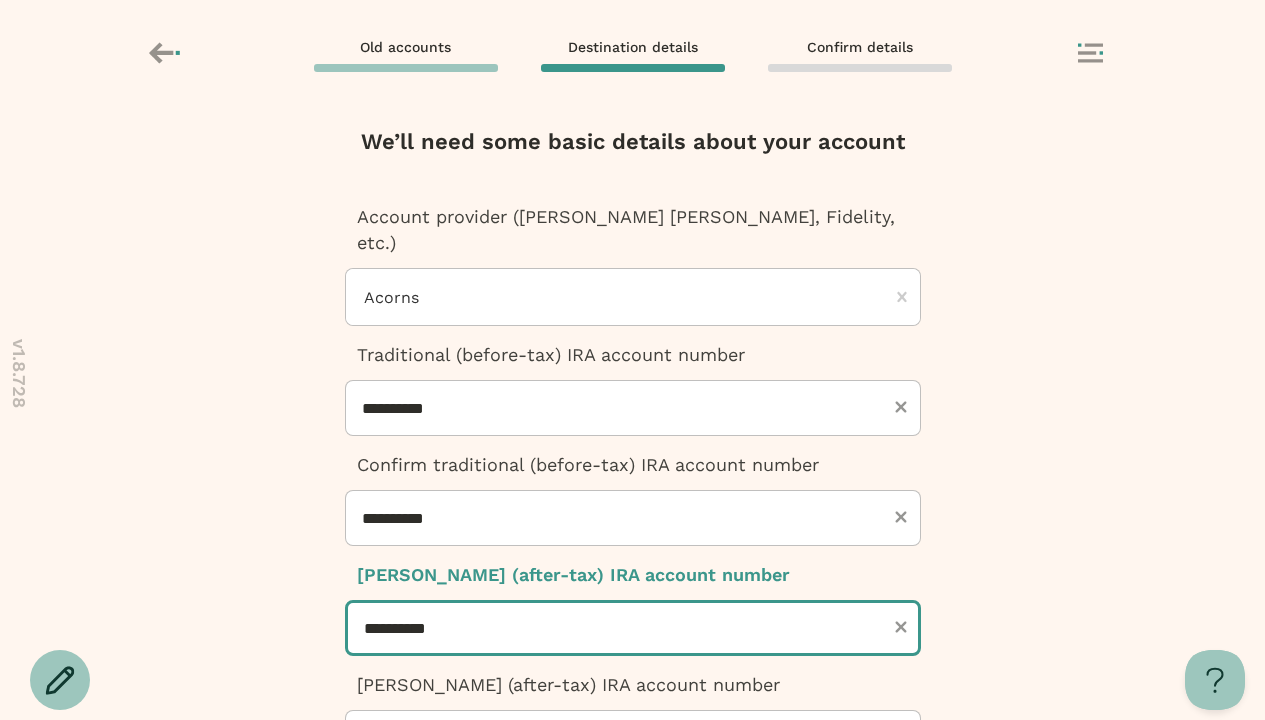 type on "**********" 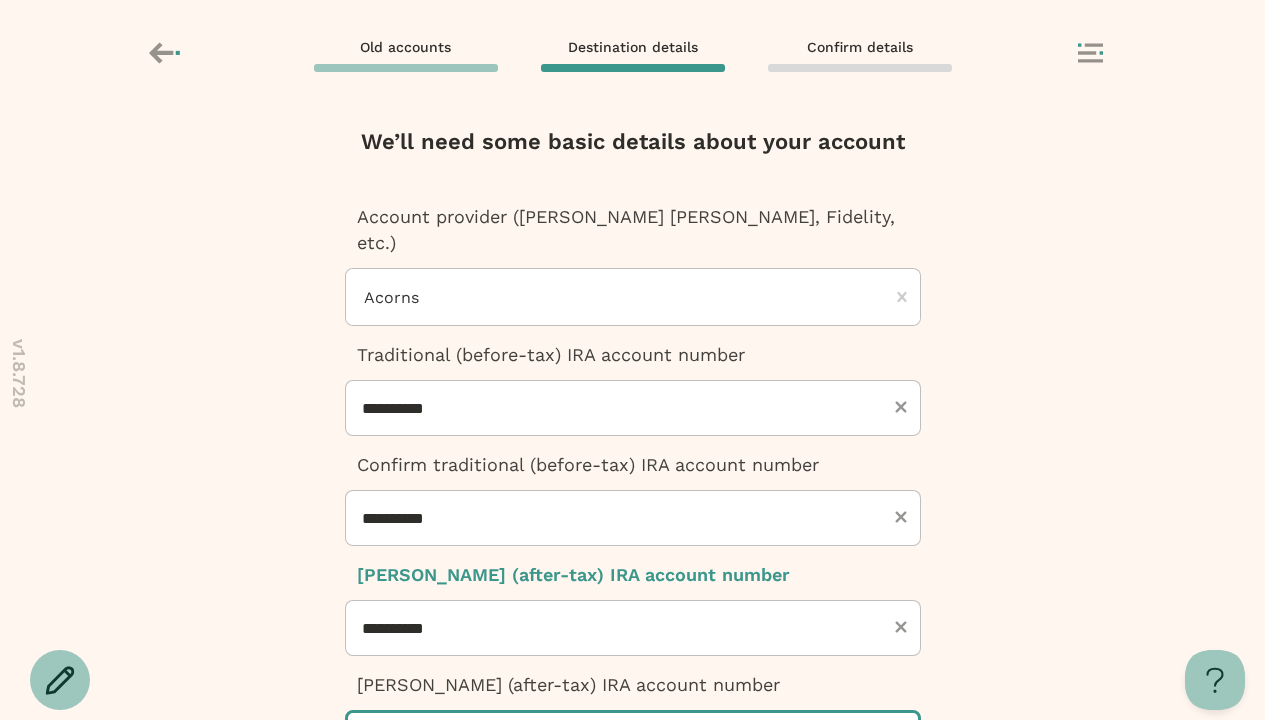 click at bounding box center [633, 738] 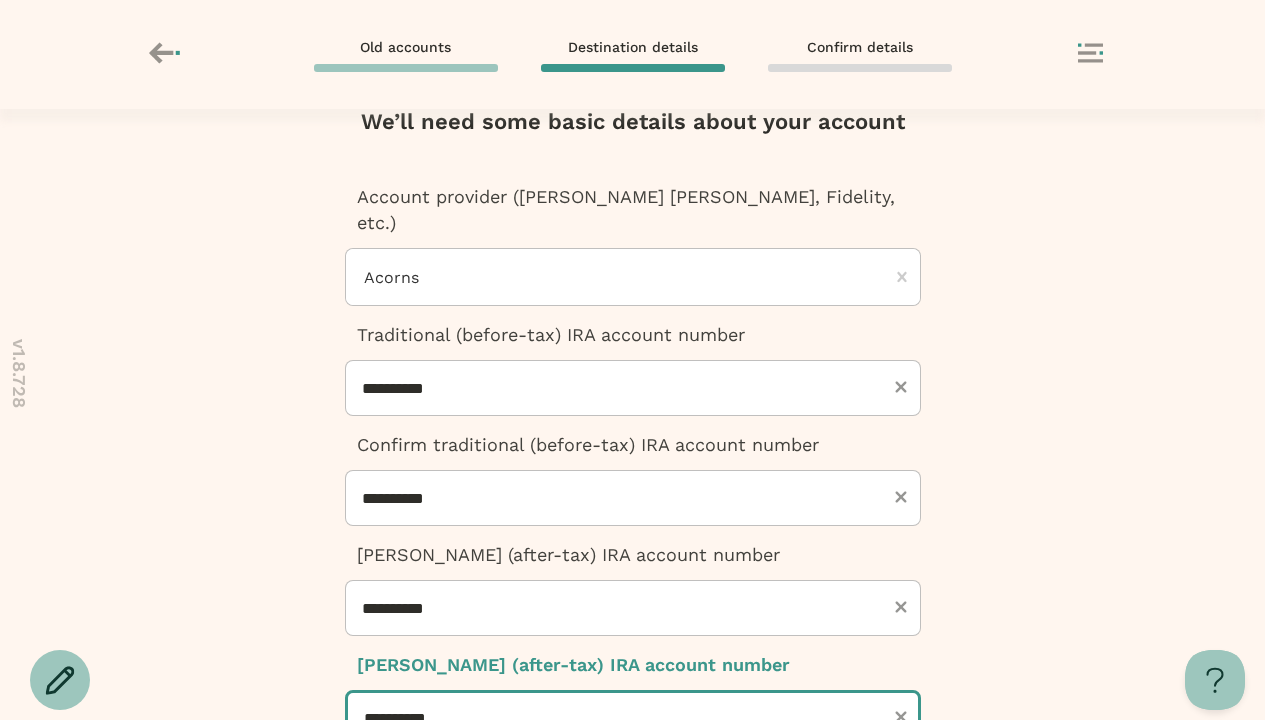 type on "**********" 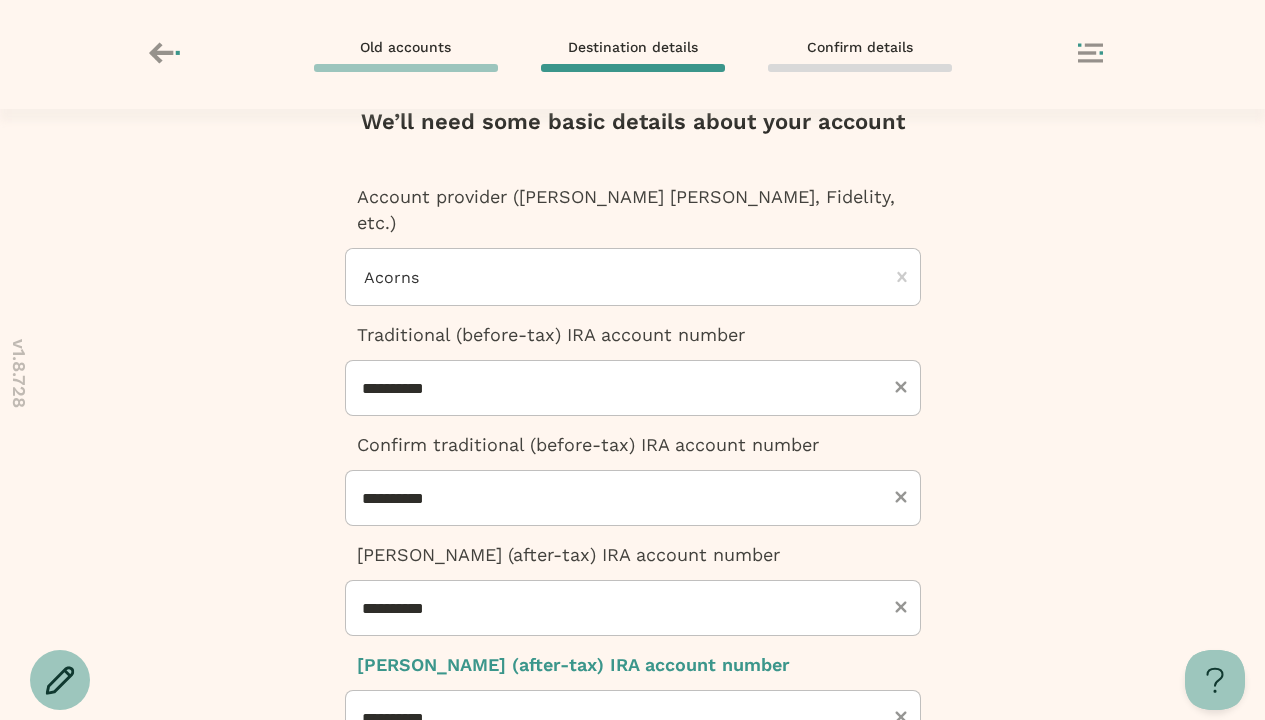 click at bounding box center [633, 979] 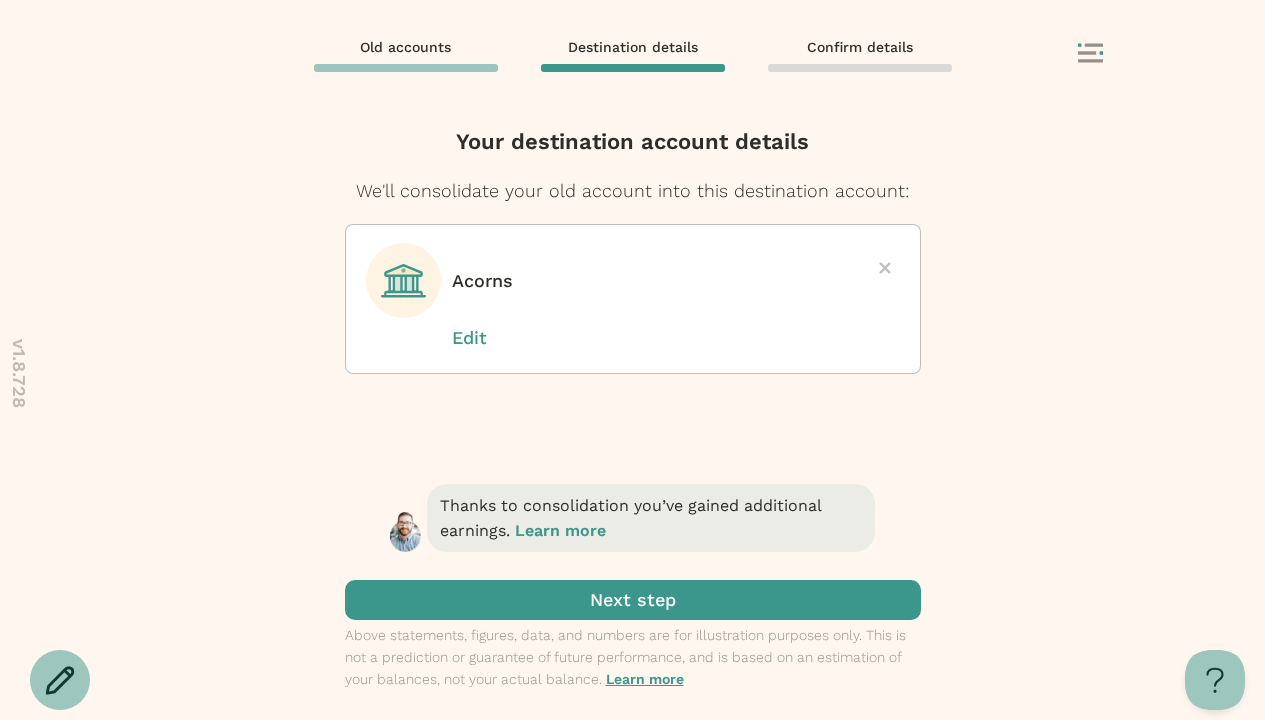 scroll, scrollTop: 0, scrollLeft: 0, axis: both 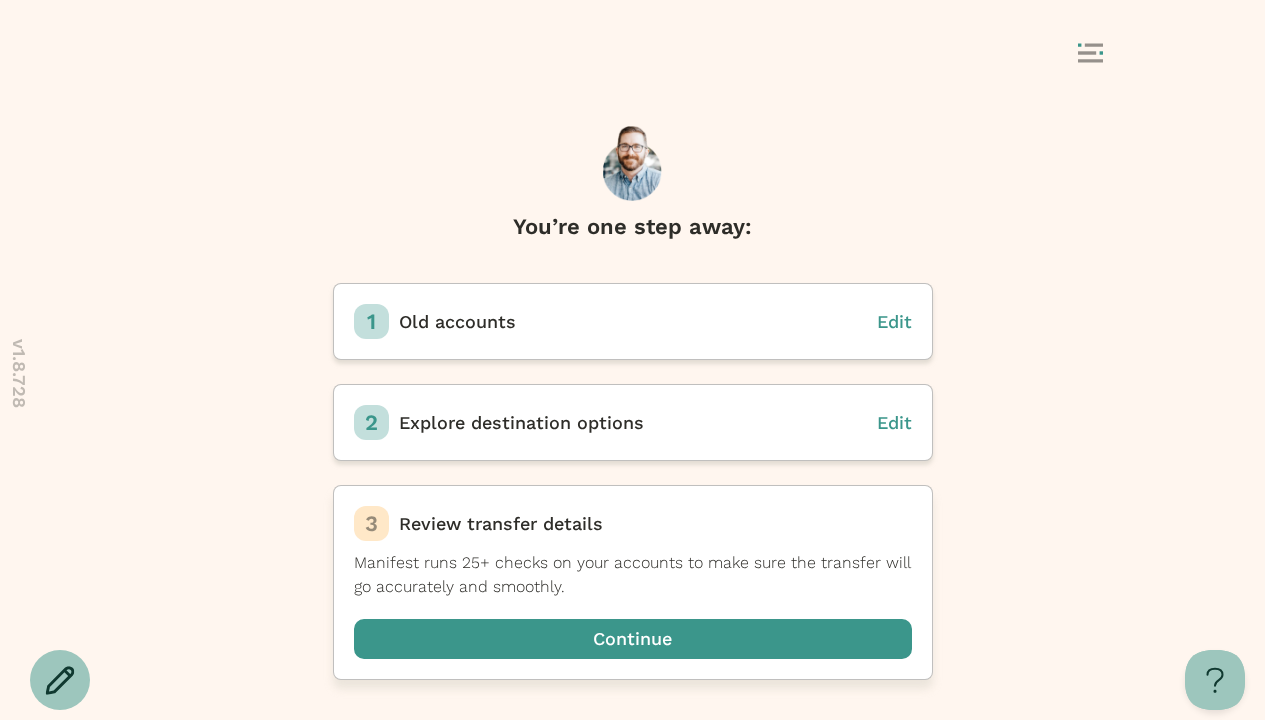 click at bounding box center [633, 639] 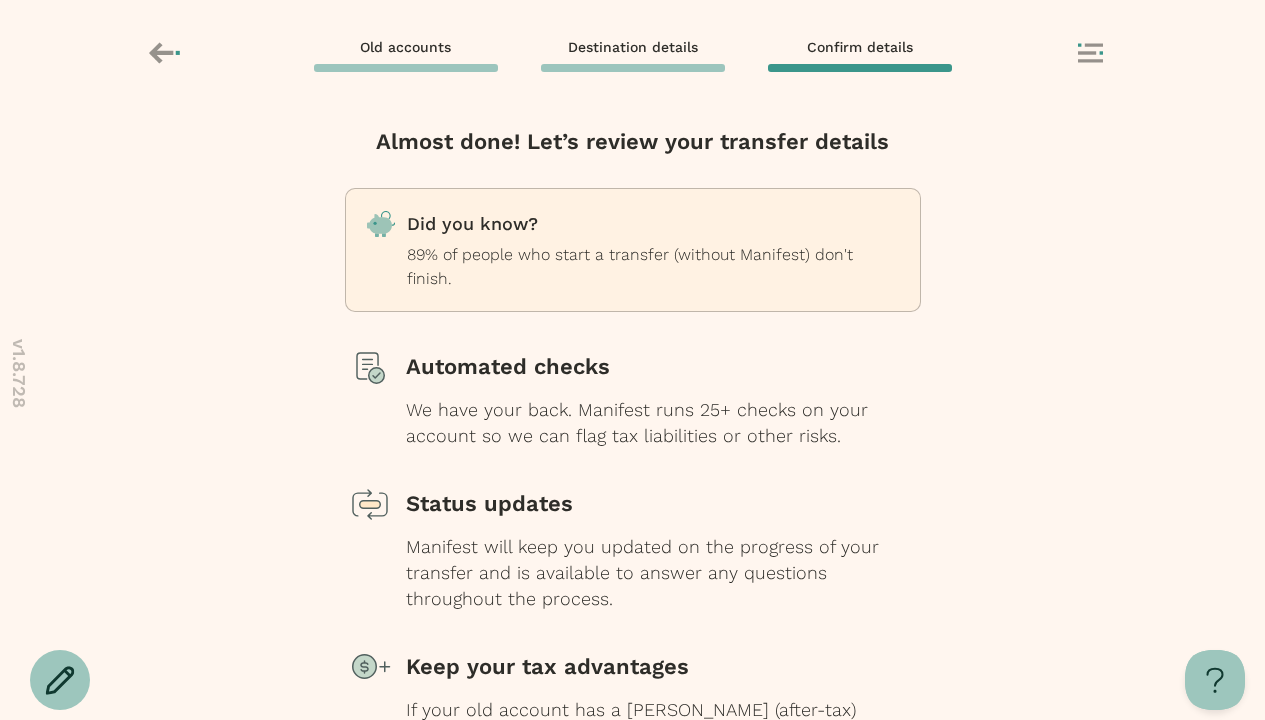click at bounding box center [633, 825] 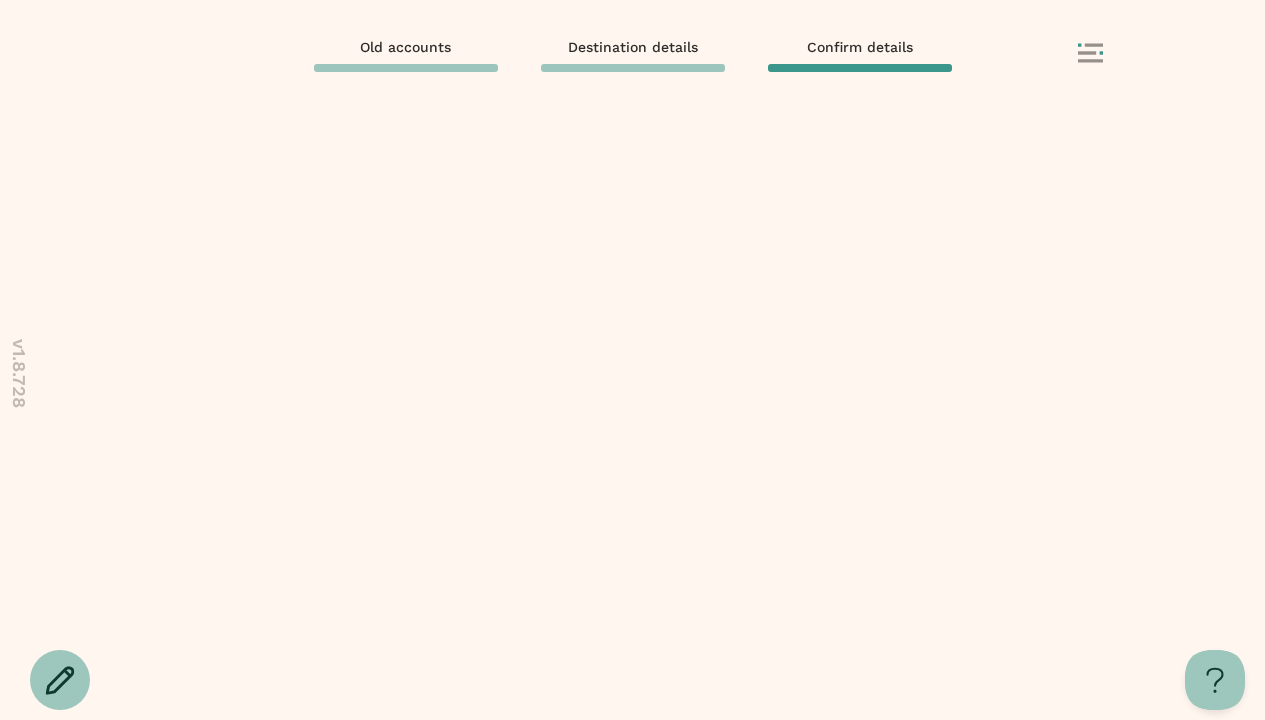 scroll, scrollTop: 0, scrollLeft: 0, axis: both 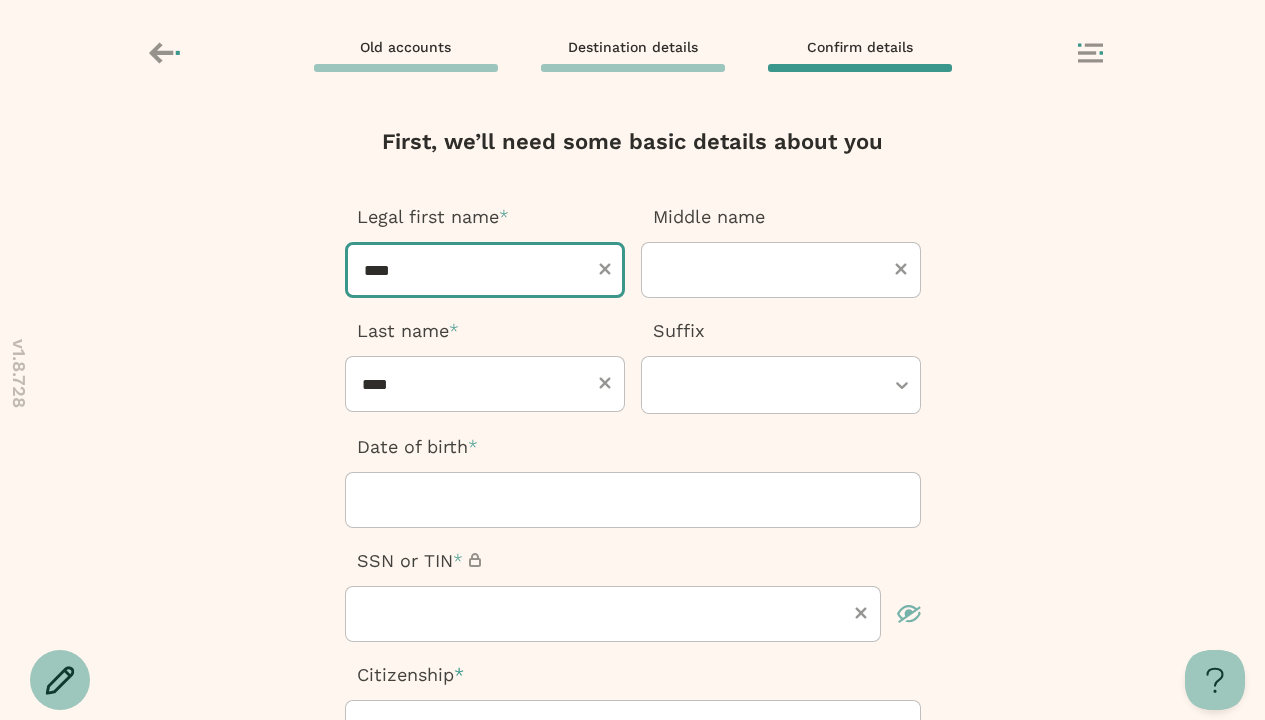 click on "****" at bounding box center (485, 270) 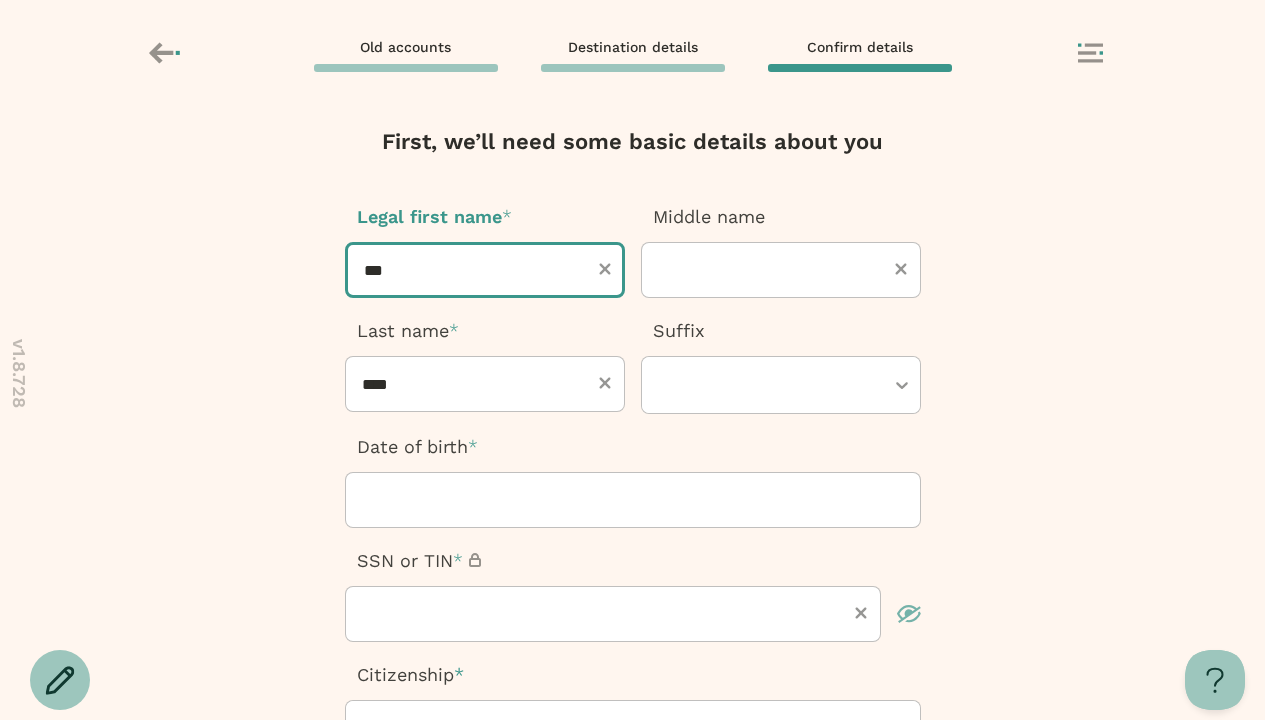 type on "****" 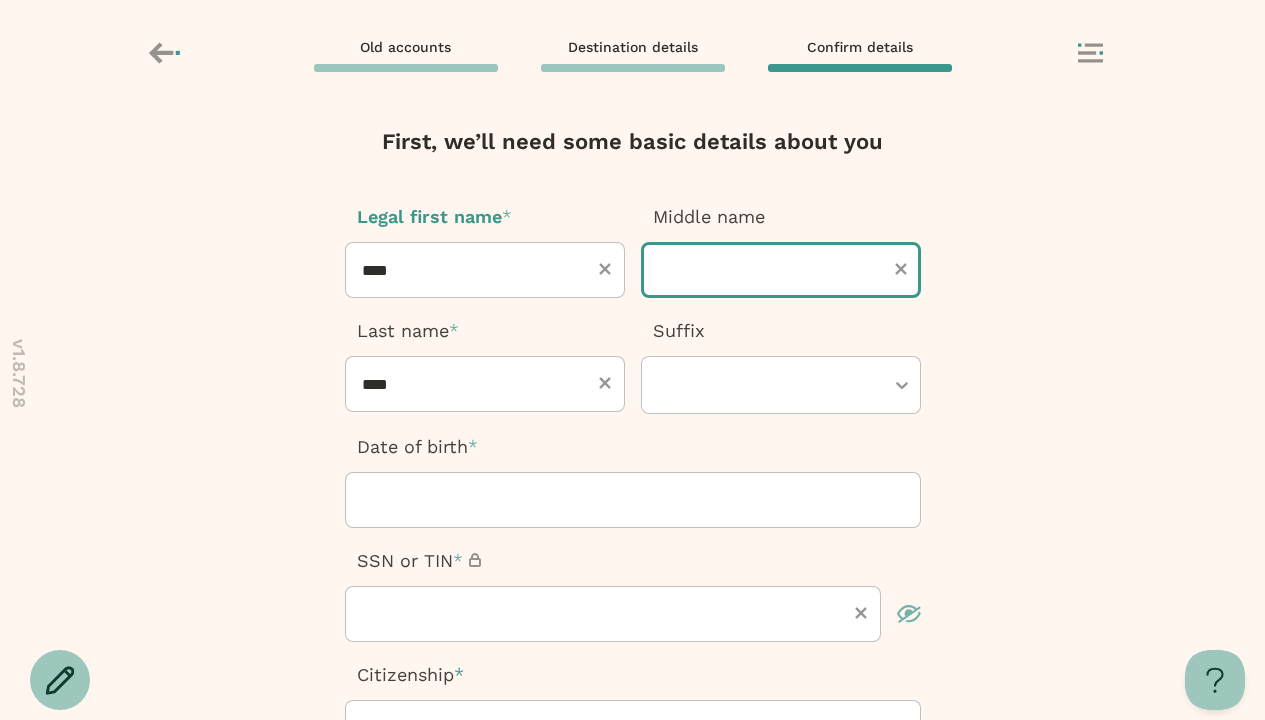 click at bounding box center (781, 270) 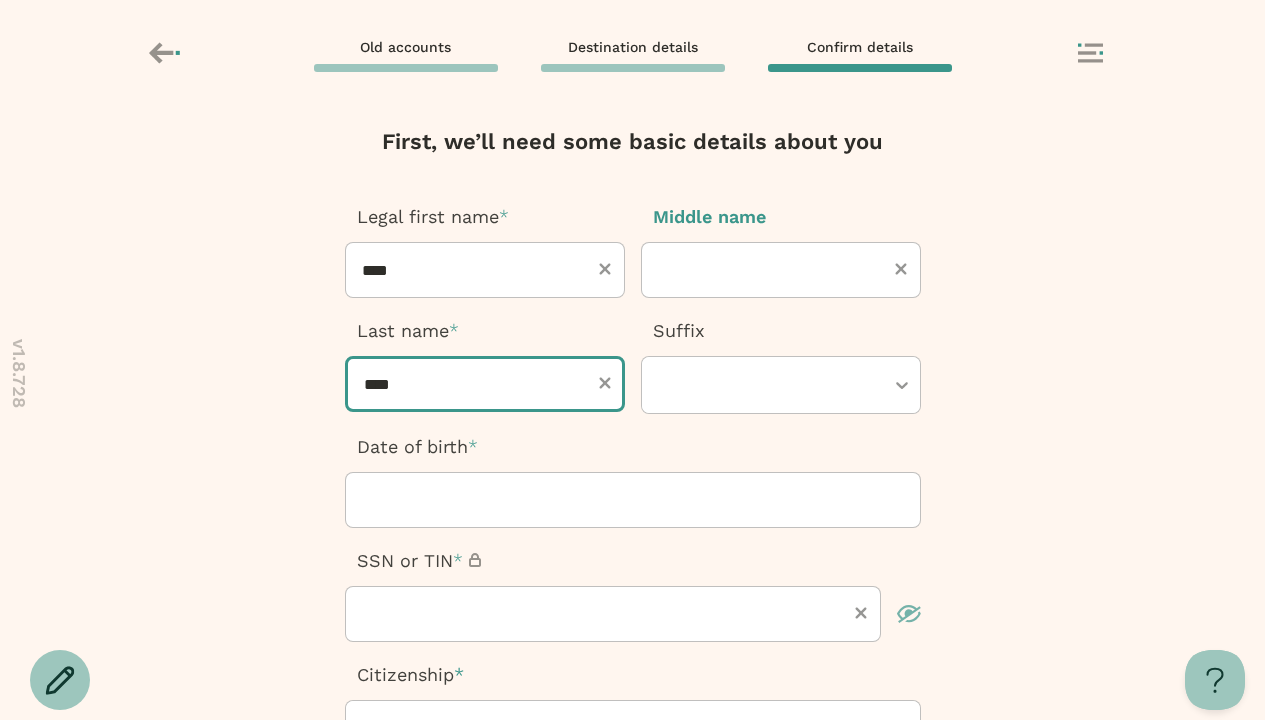 click on "****" at bounding box center (485, 384) 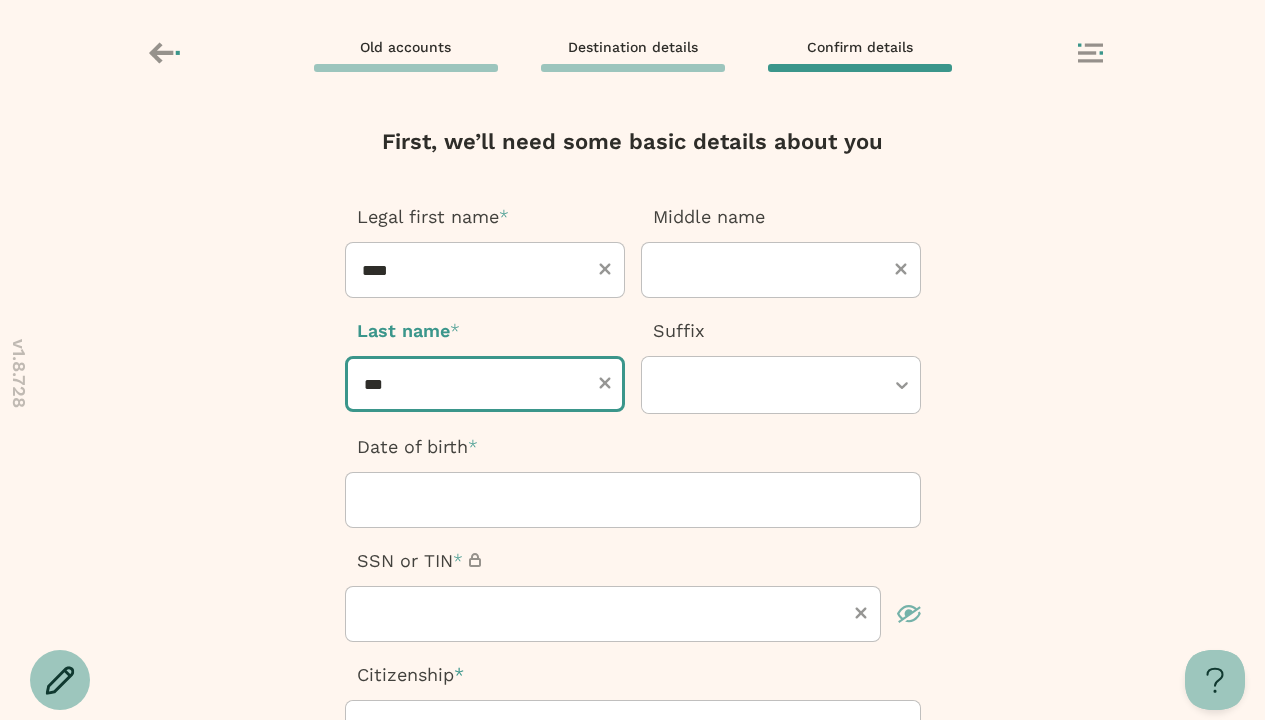 type on "****" 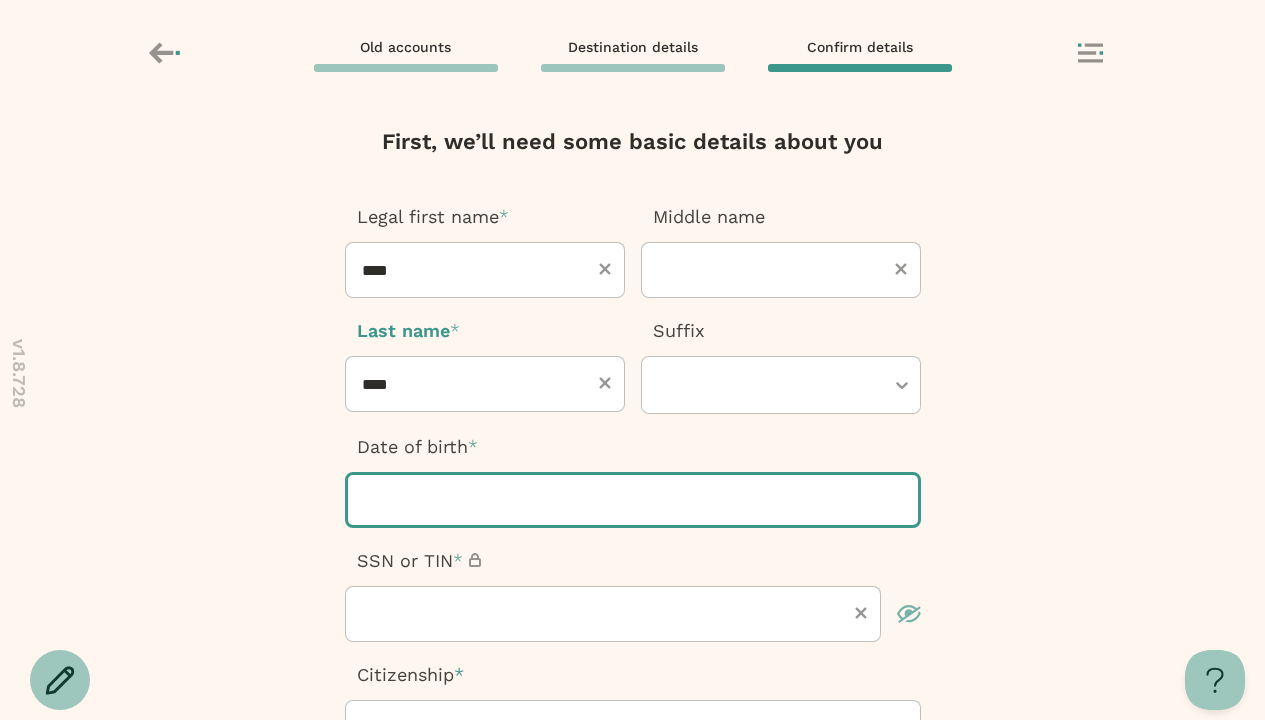 click at bounding box center [633, 500] 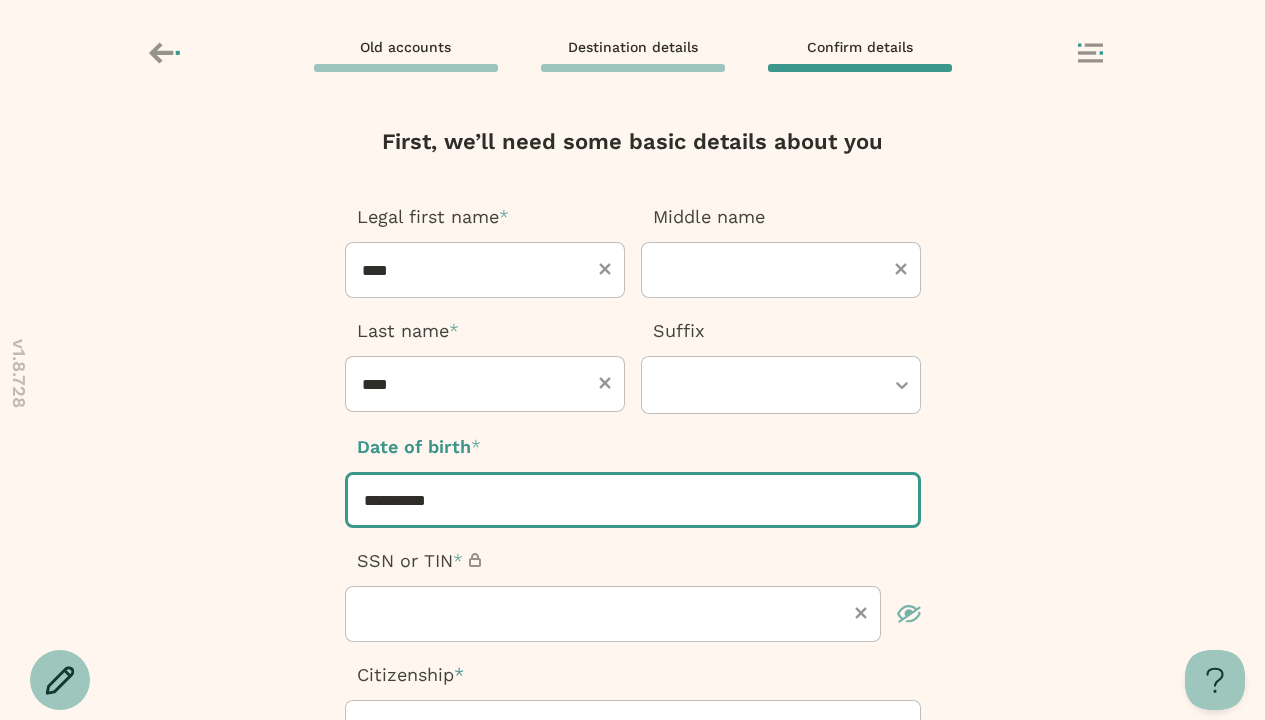 type on "**********" 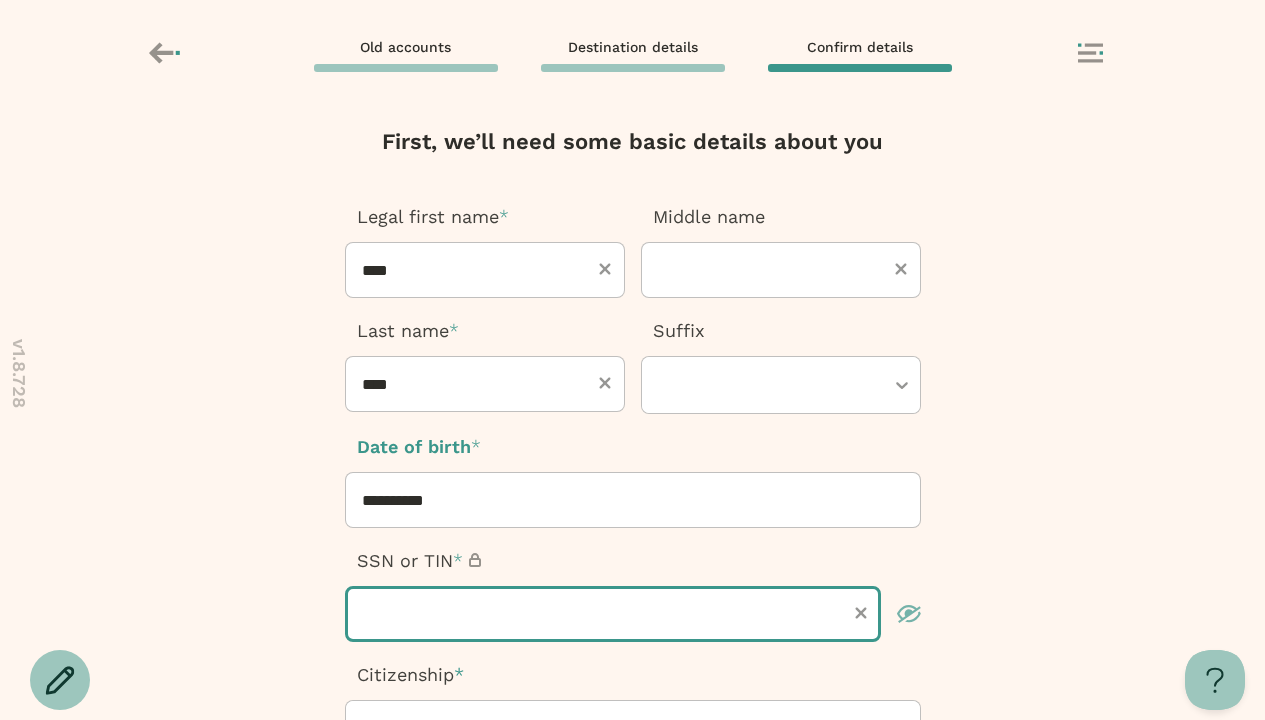 click at bounding box center [613, 614] 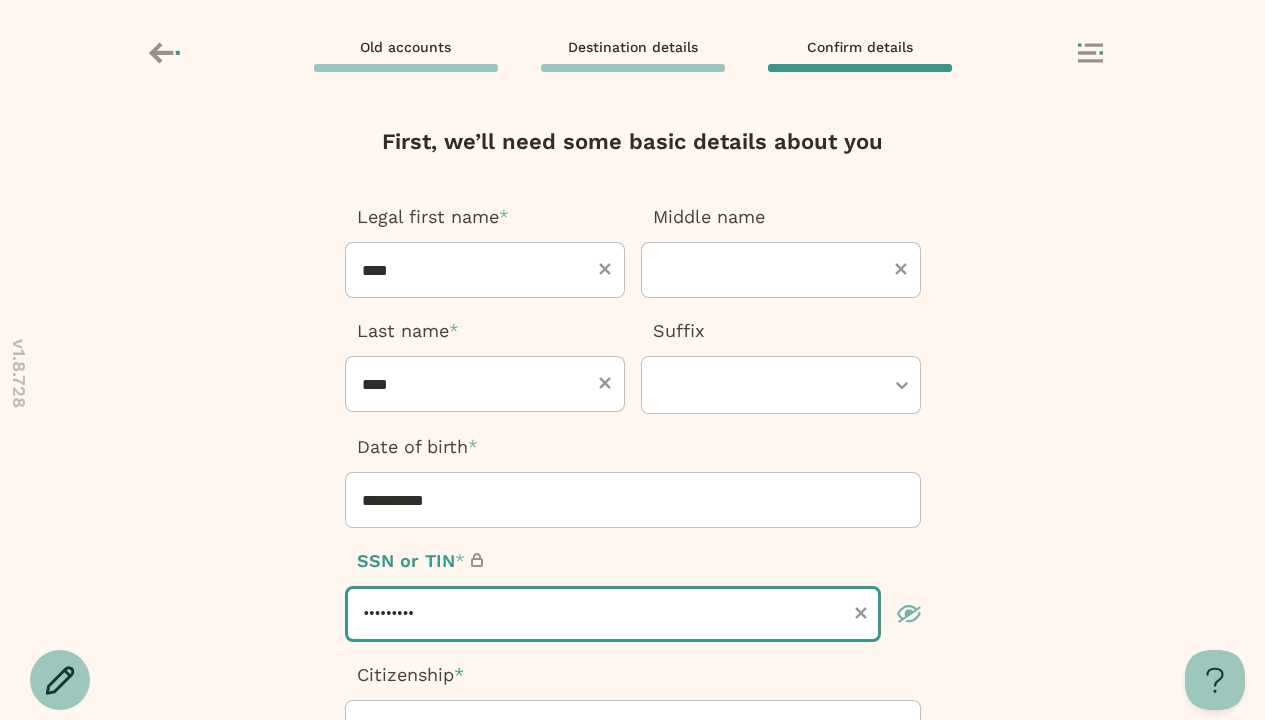 type on "*********" 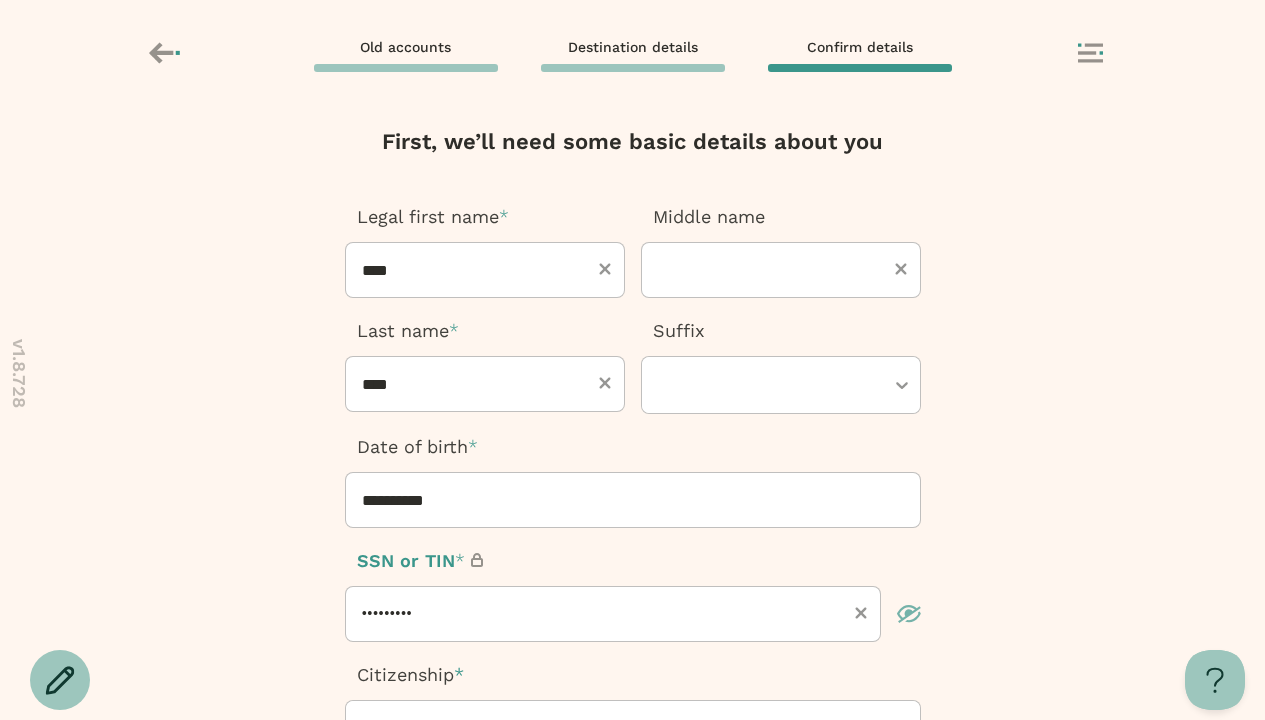 click at bounding box center (623, 729) 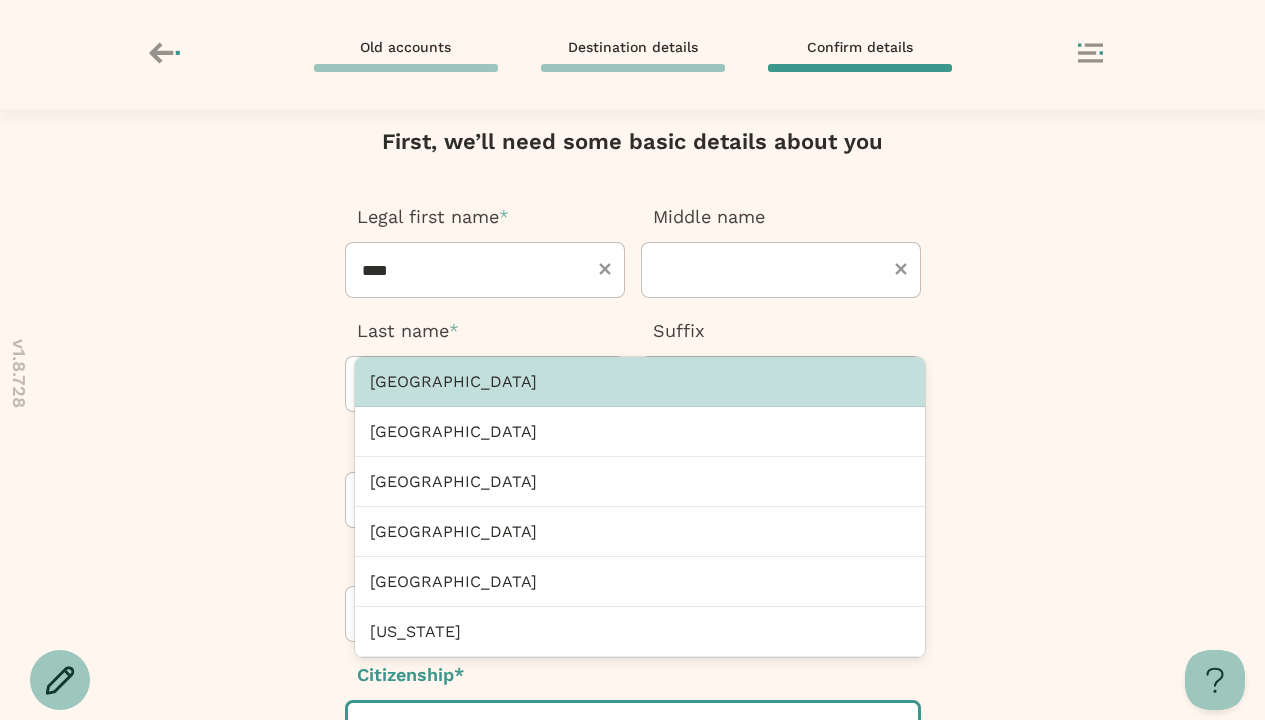 scroll, scrollTop: 38, scrollLeft: 0, axis: vertical 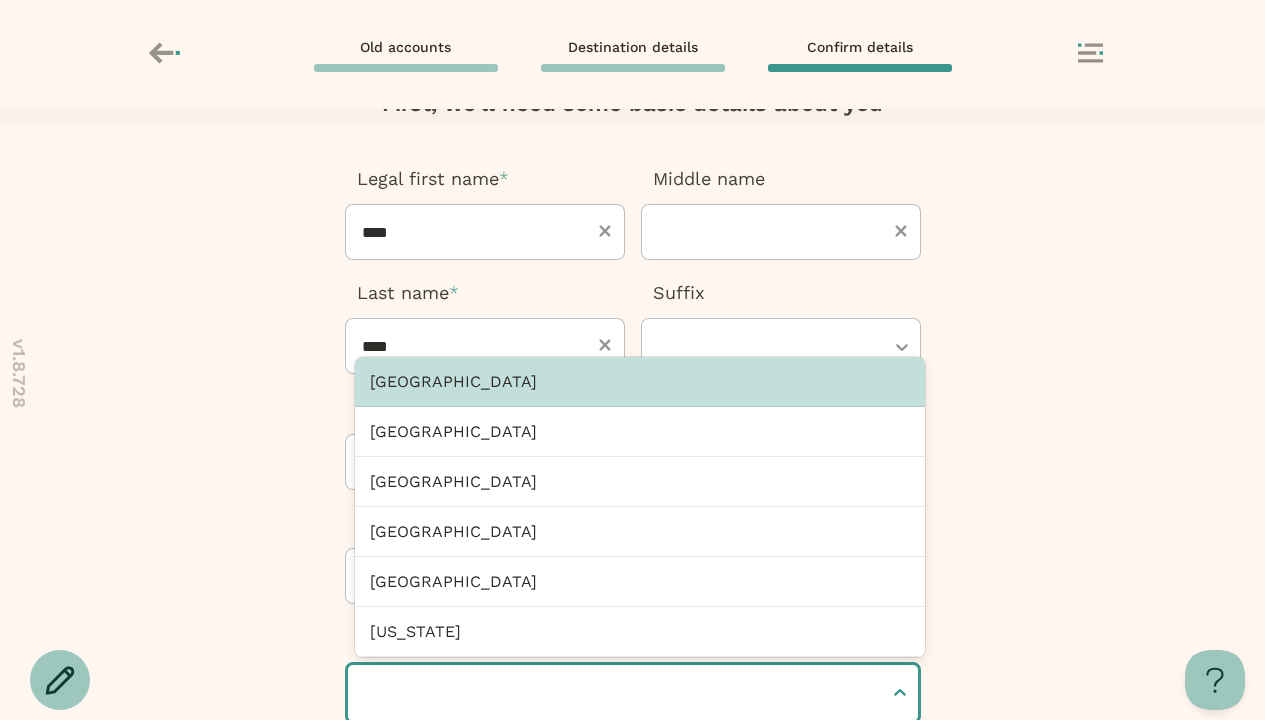 click at bounding box center (366, 693) 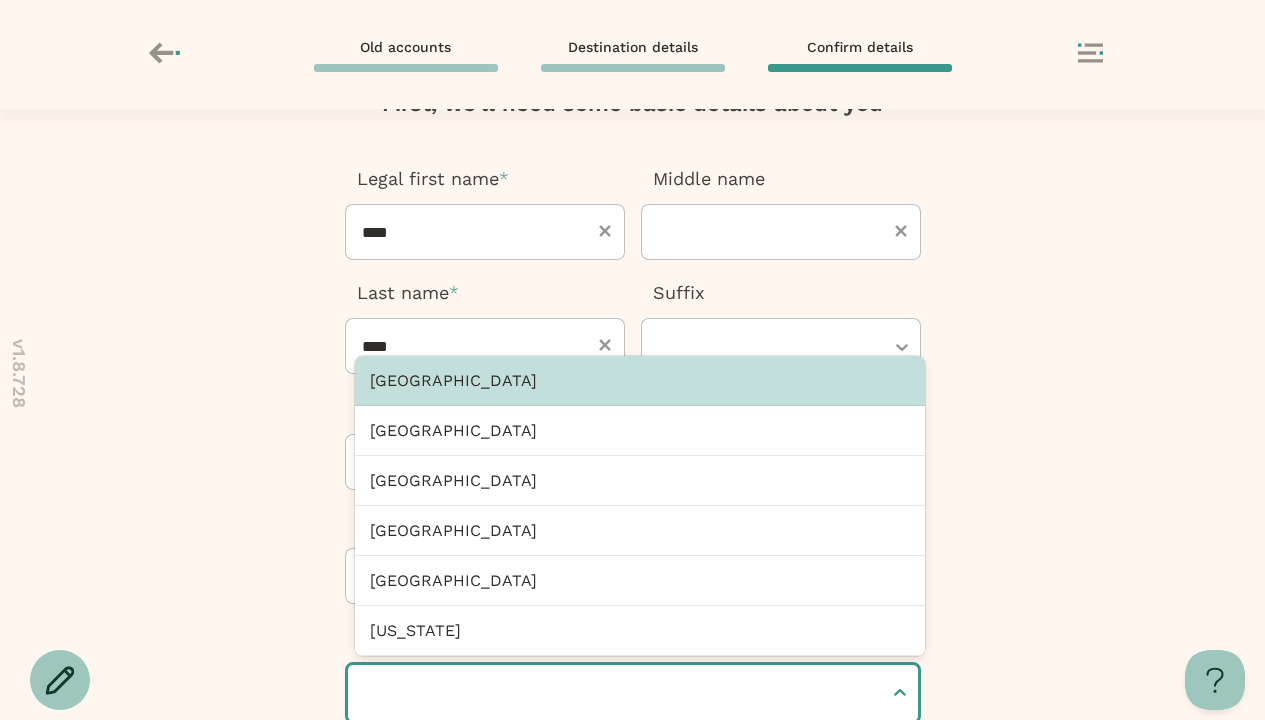 scroll, scrollTop: 39, scrollLeft: 0, axis: vertical 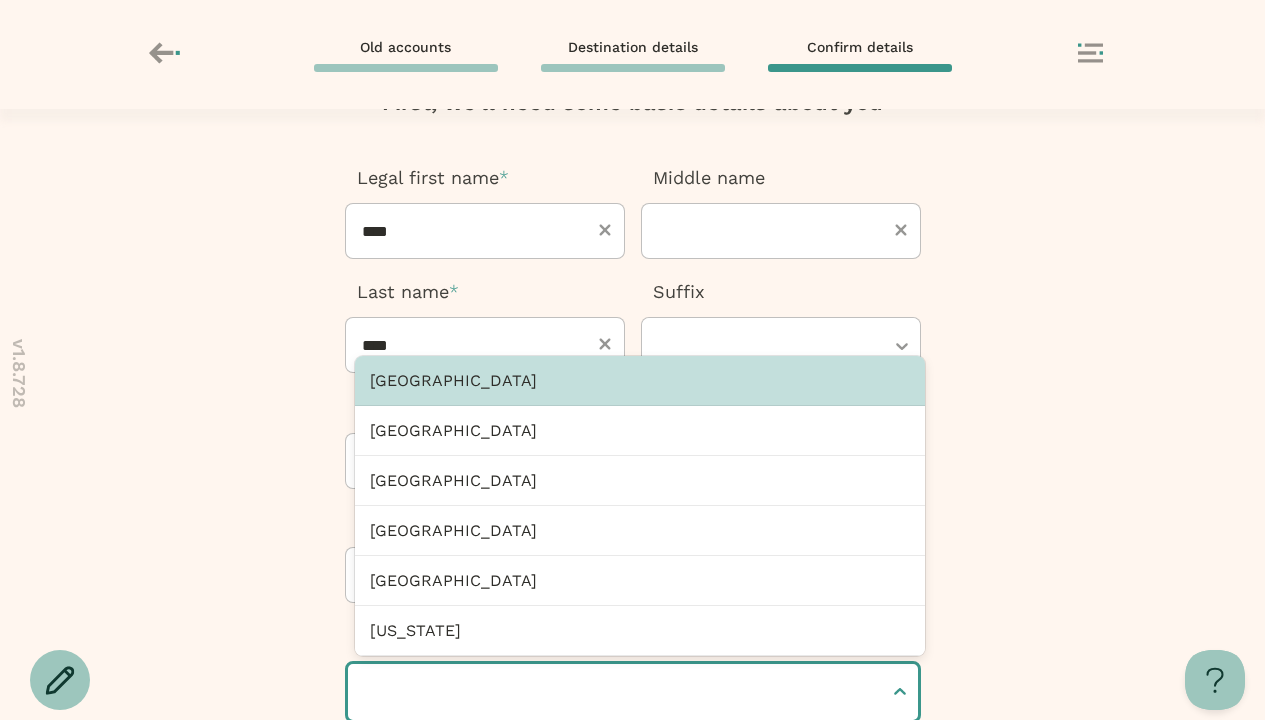 click at bounding box center (366, 692) 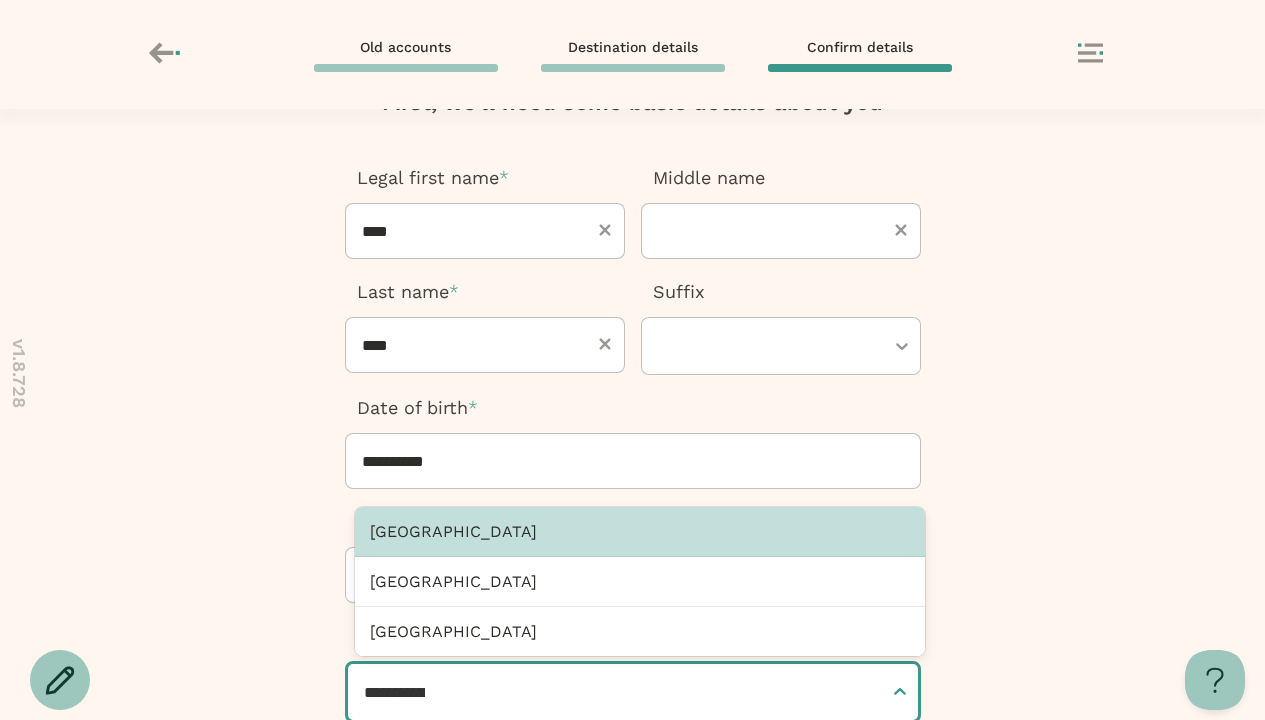 type on "**********" 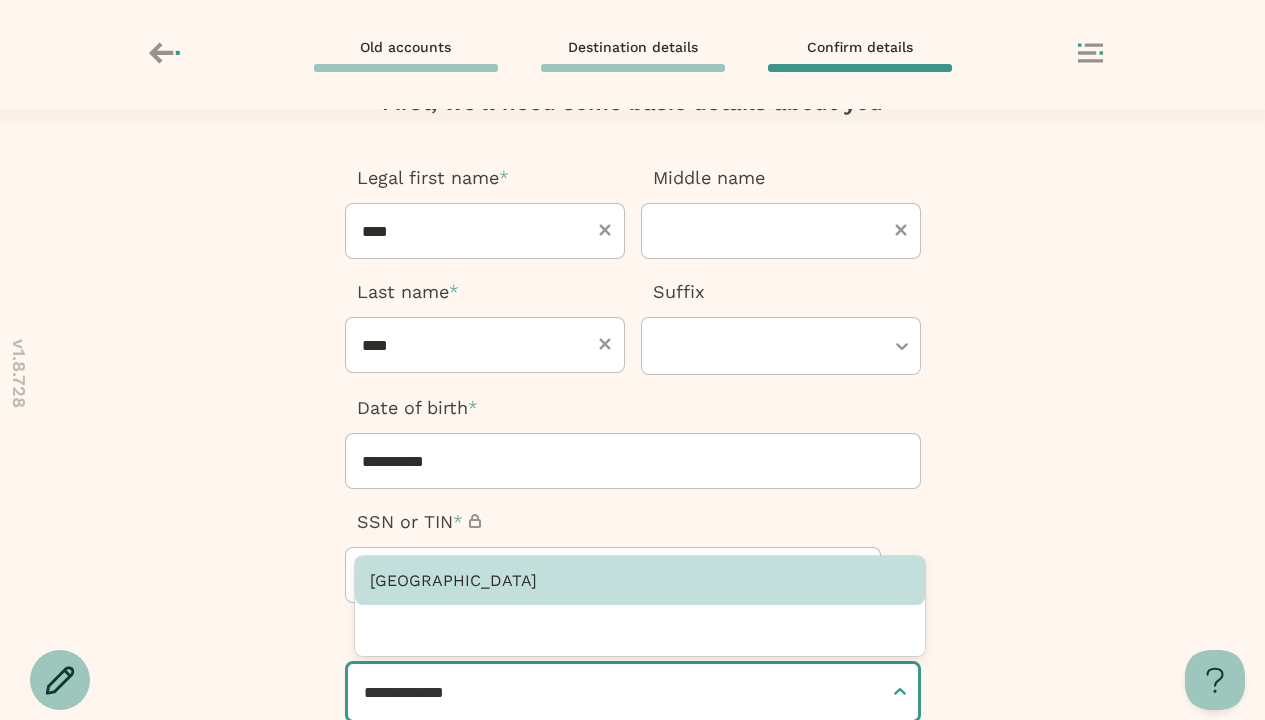 type 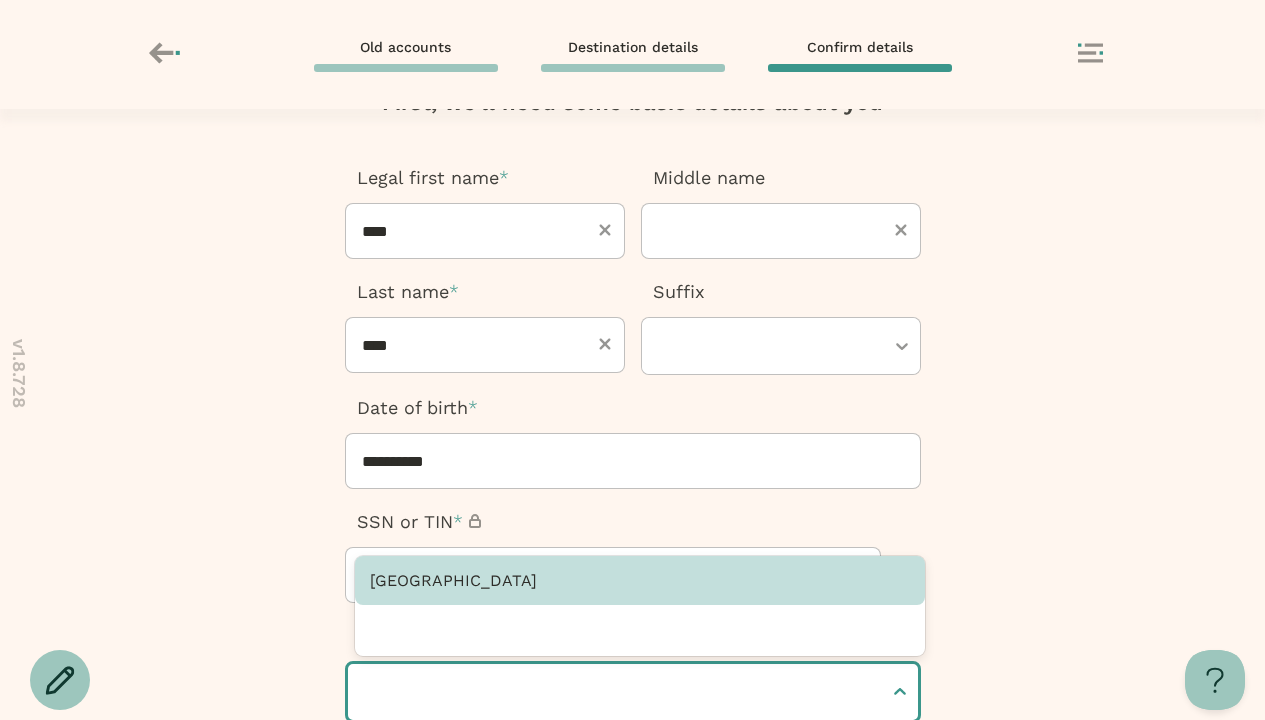 click at bounding box center [633, 891] 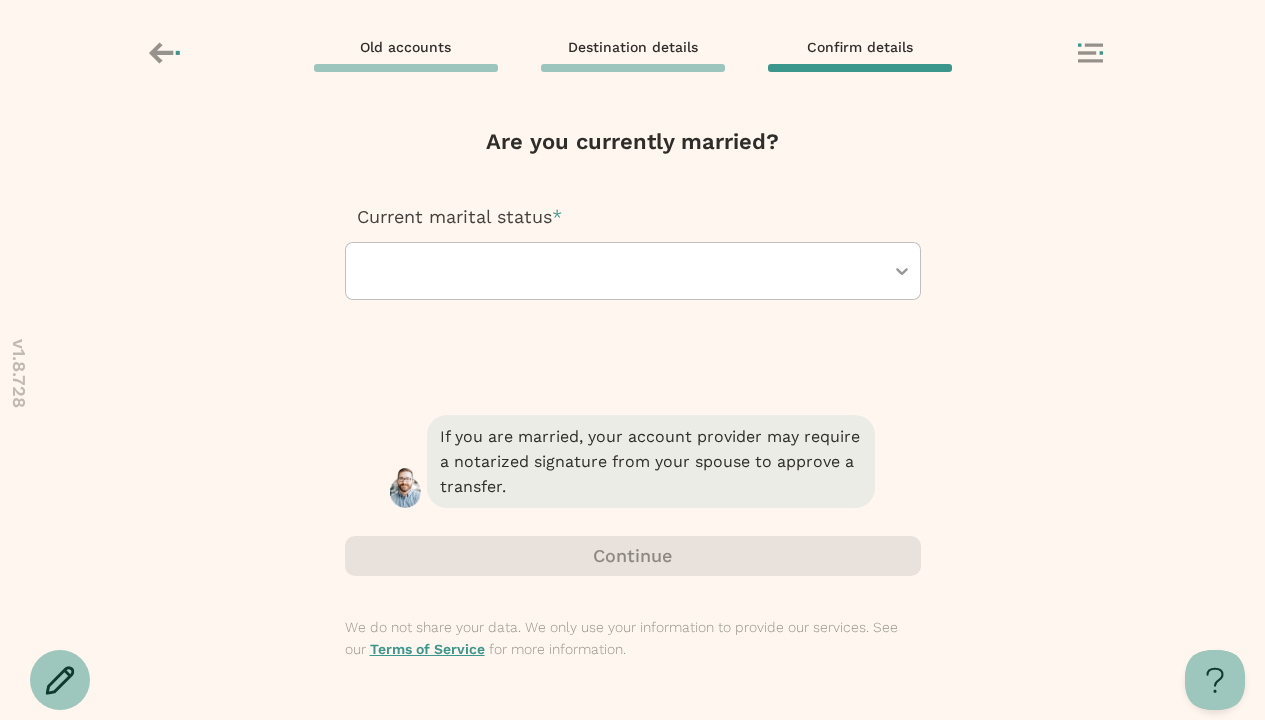 click at bounding box center [623, 271] 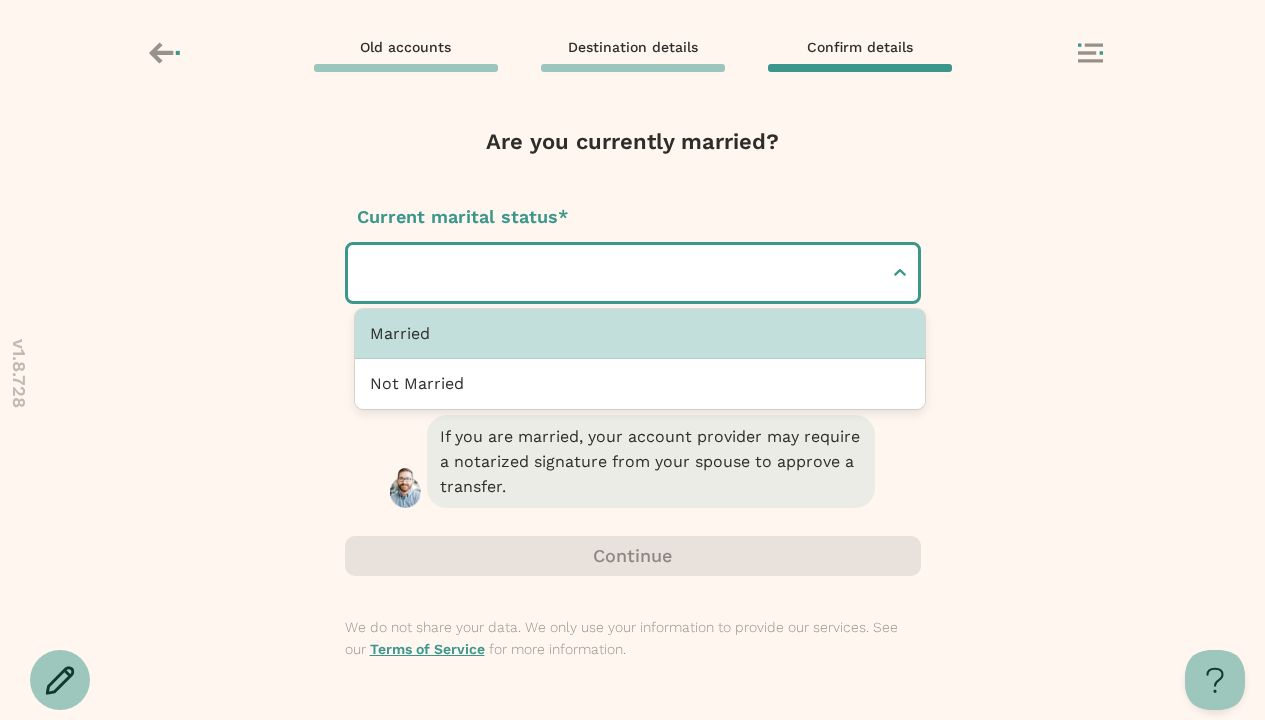 click at bounding box center (366, 273) 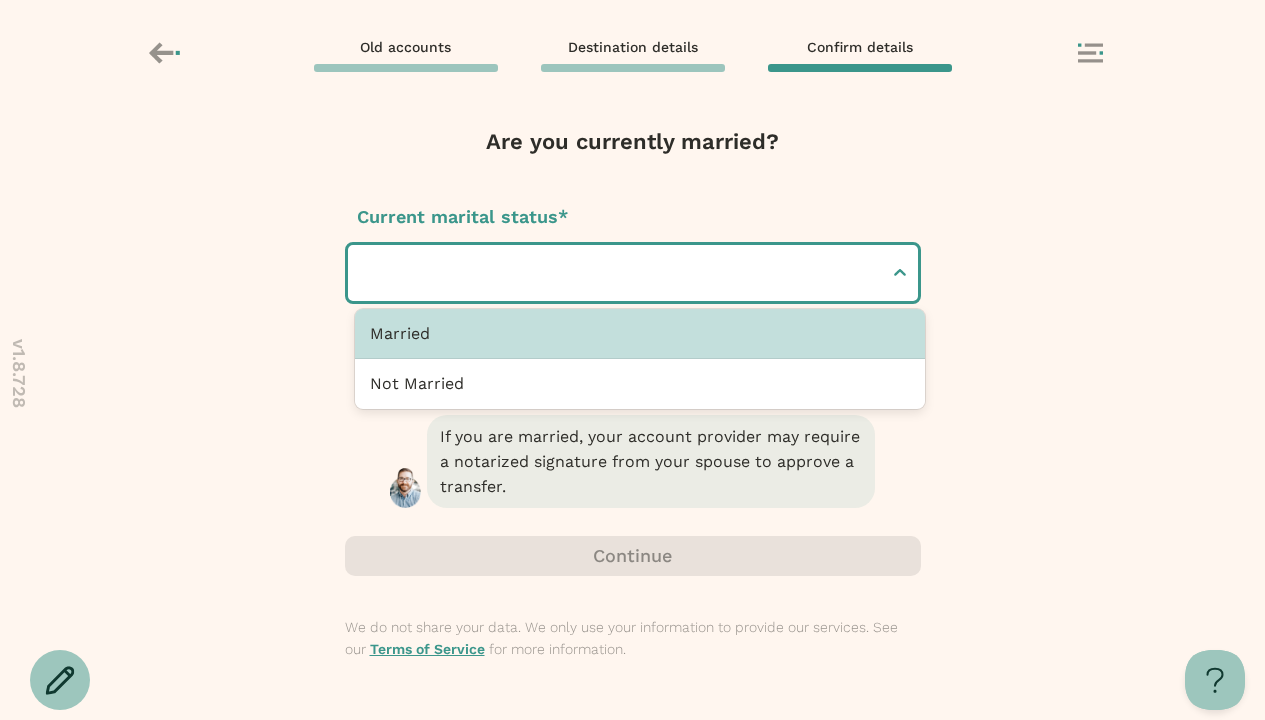 click at bounding box center [366, 273] 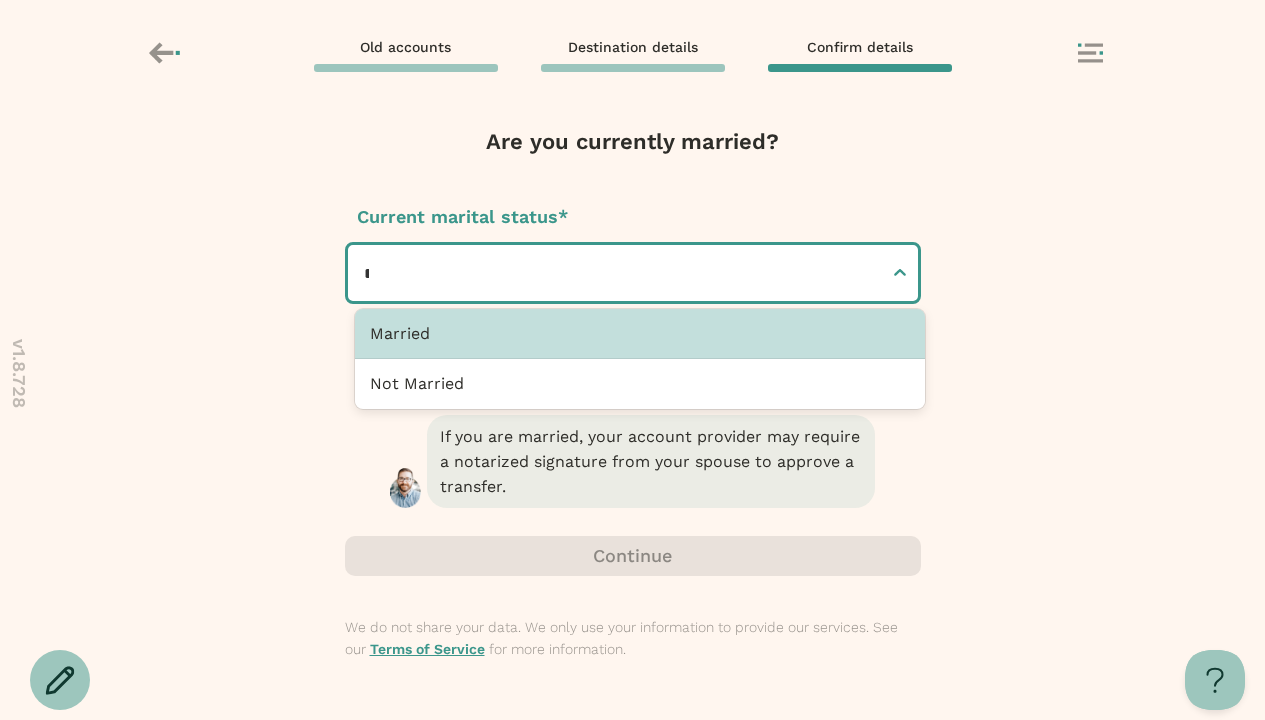 type on "**********" 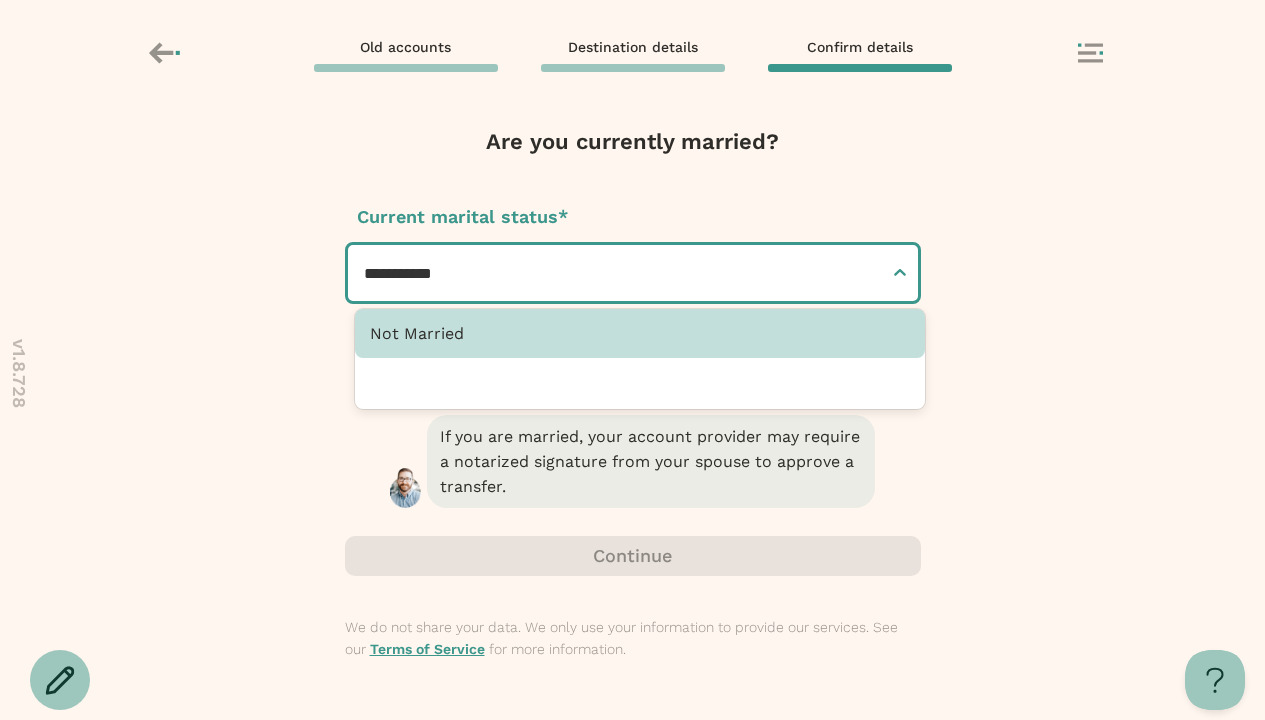 type 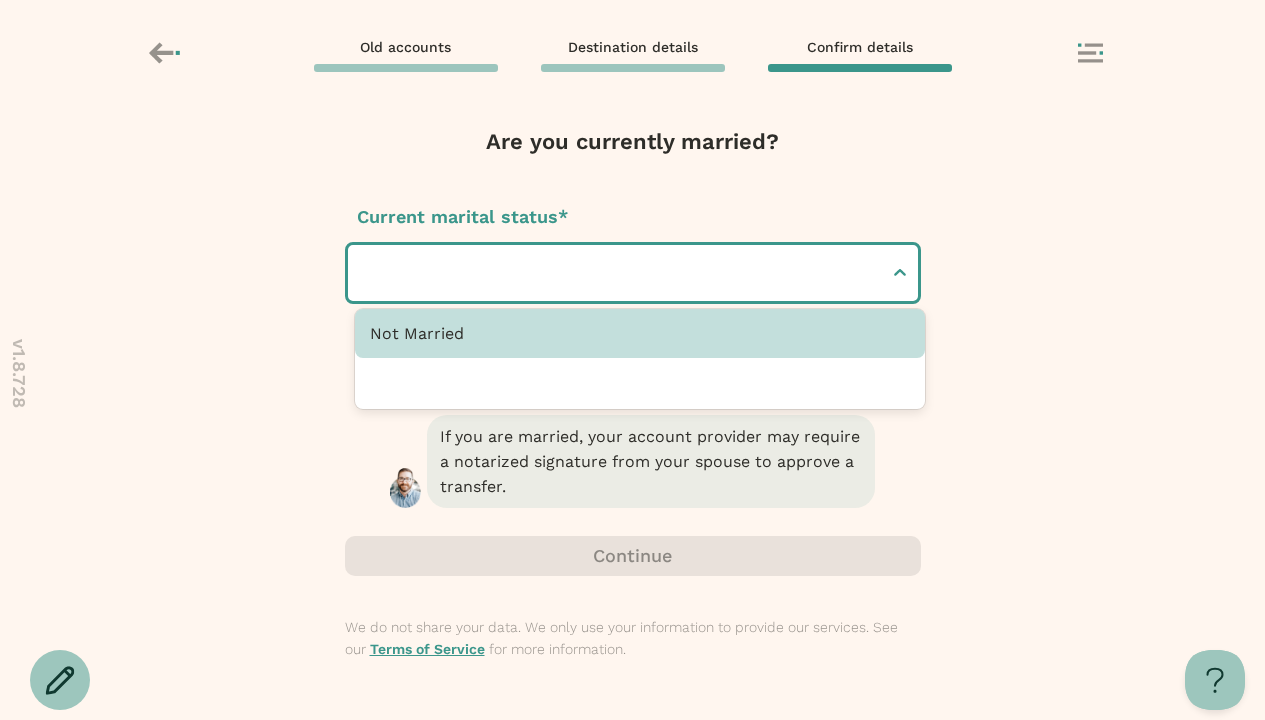click at bounding box center (633, 556) 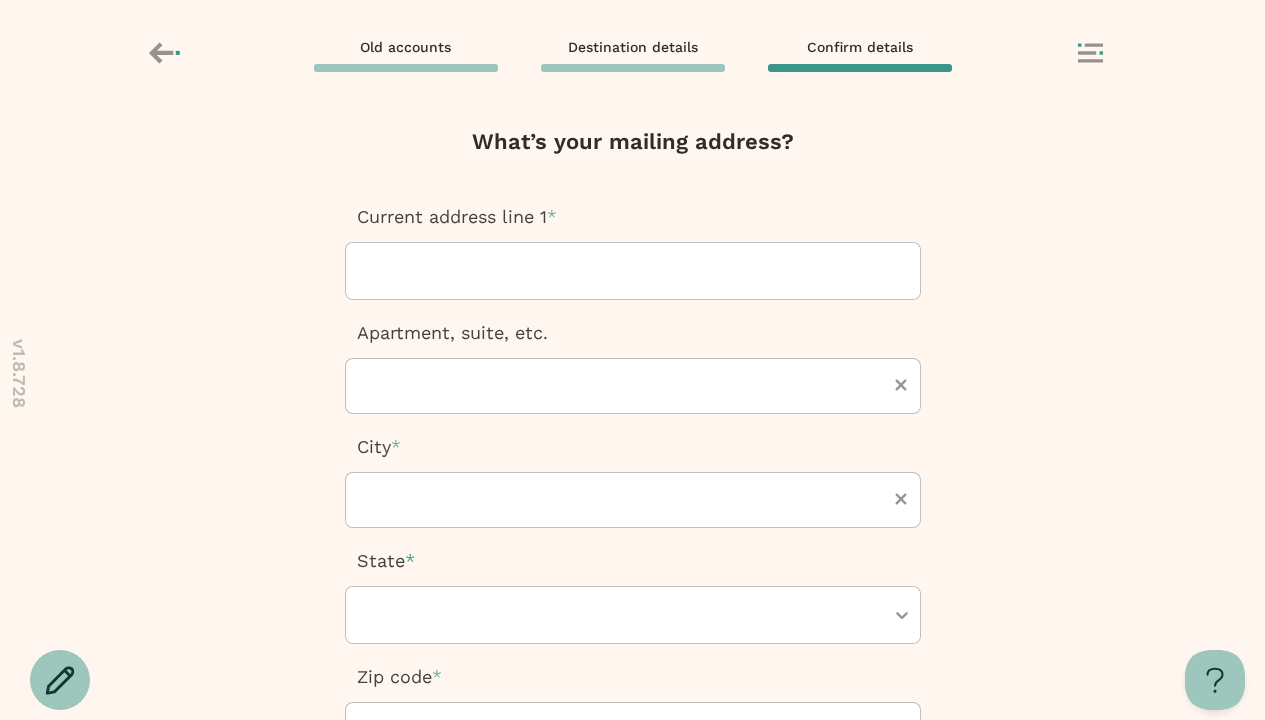 click at bounding box center (364, 271) 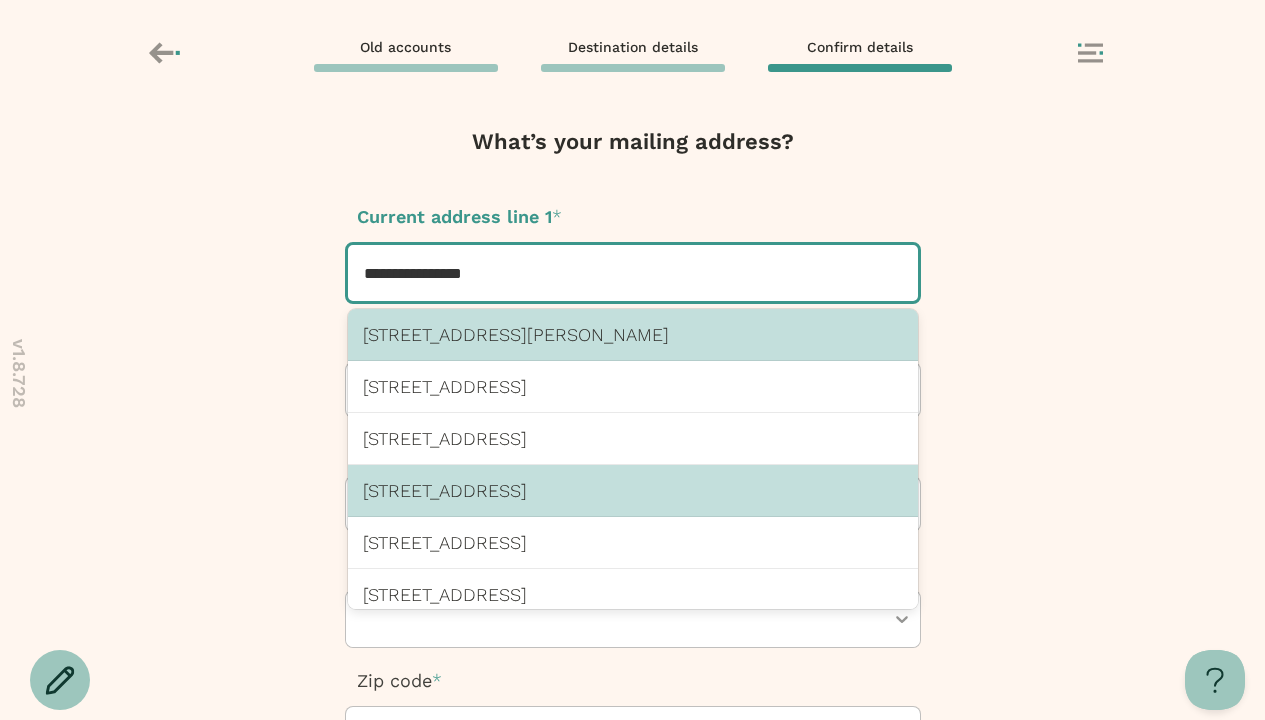 click on "123 Chicago St, Fall River, MA 02721 US" at bounding box center (633, 490) 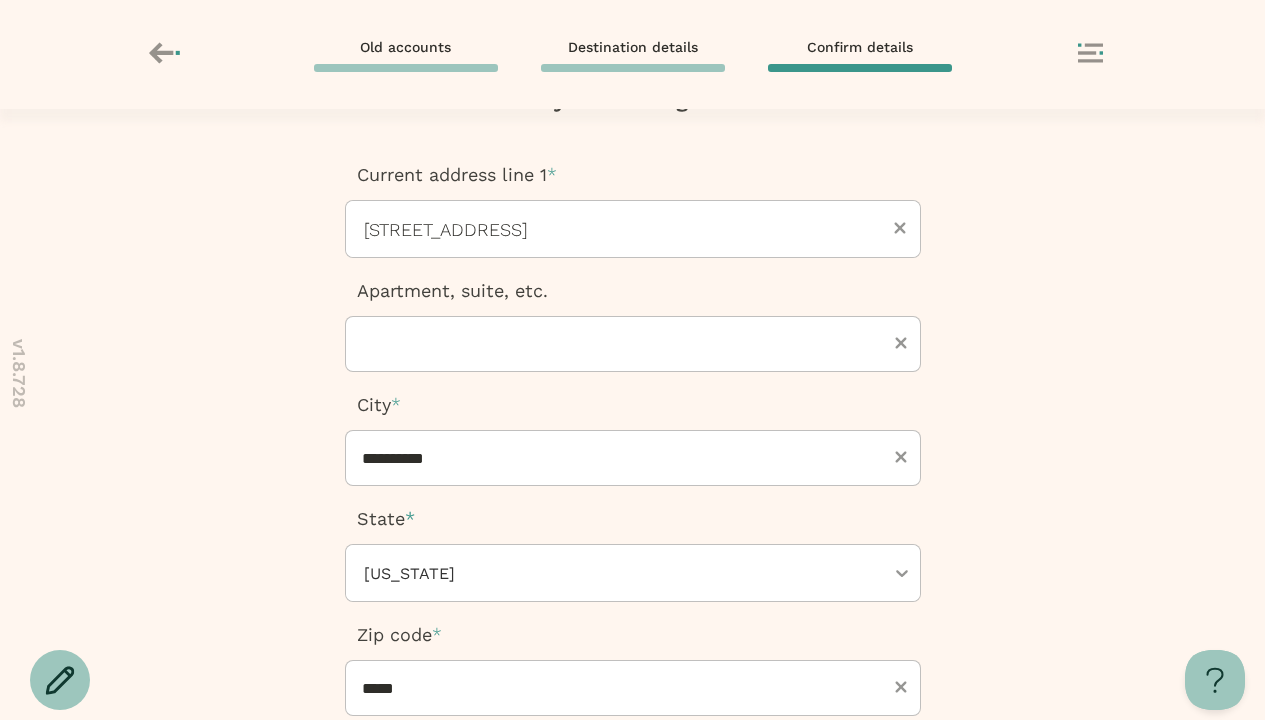click at bounding box center (633, 884) 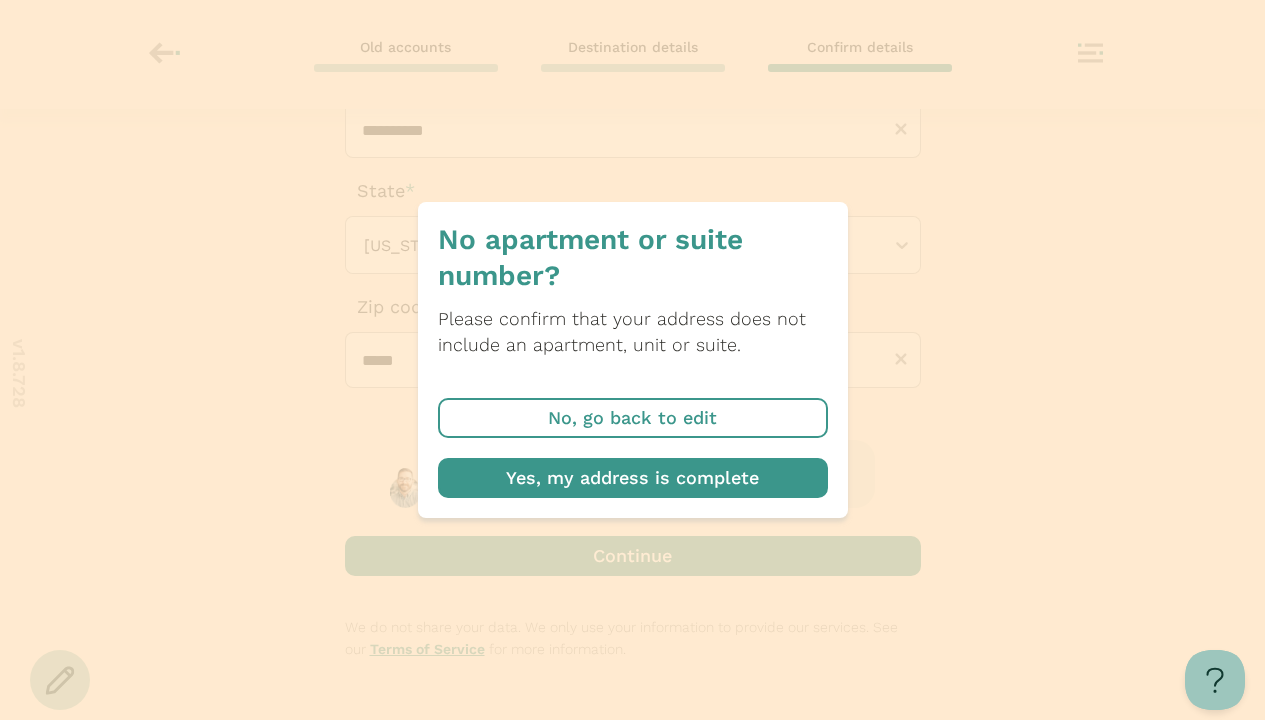 click at bounding box center (633, 478) 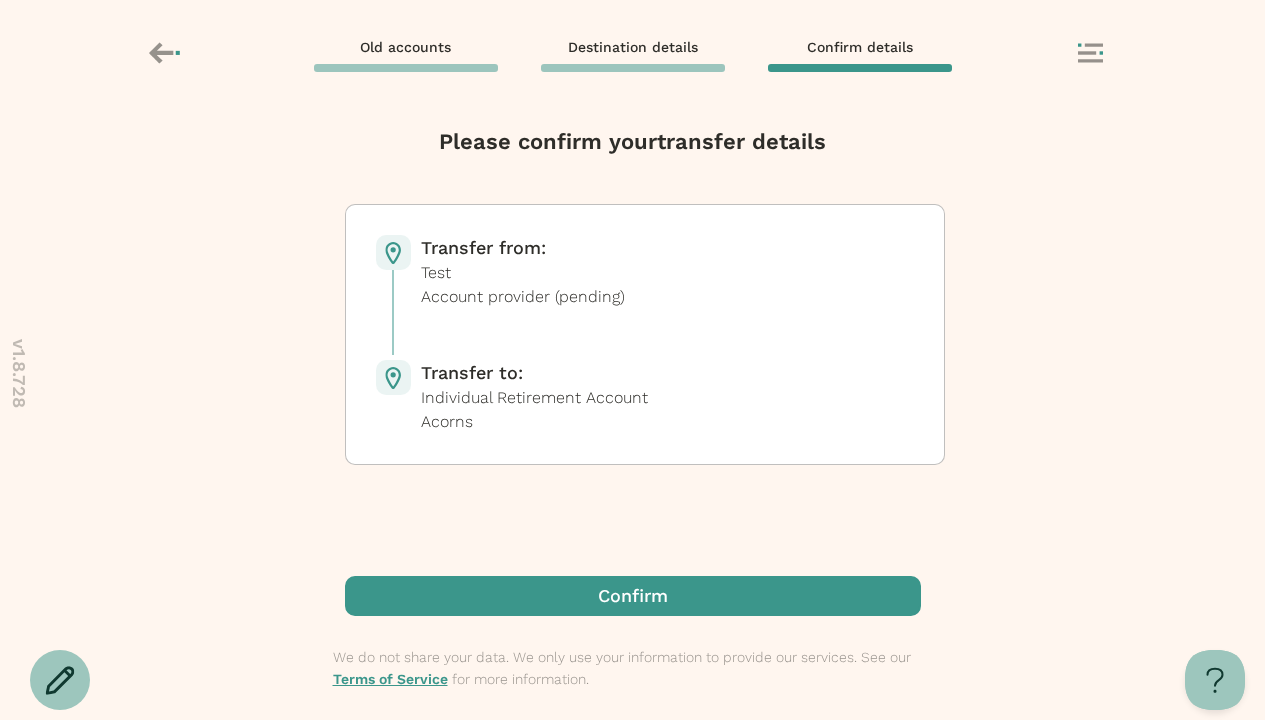 scroll, scrollTop: 0, scrollLeft: 0, axis: both 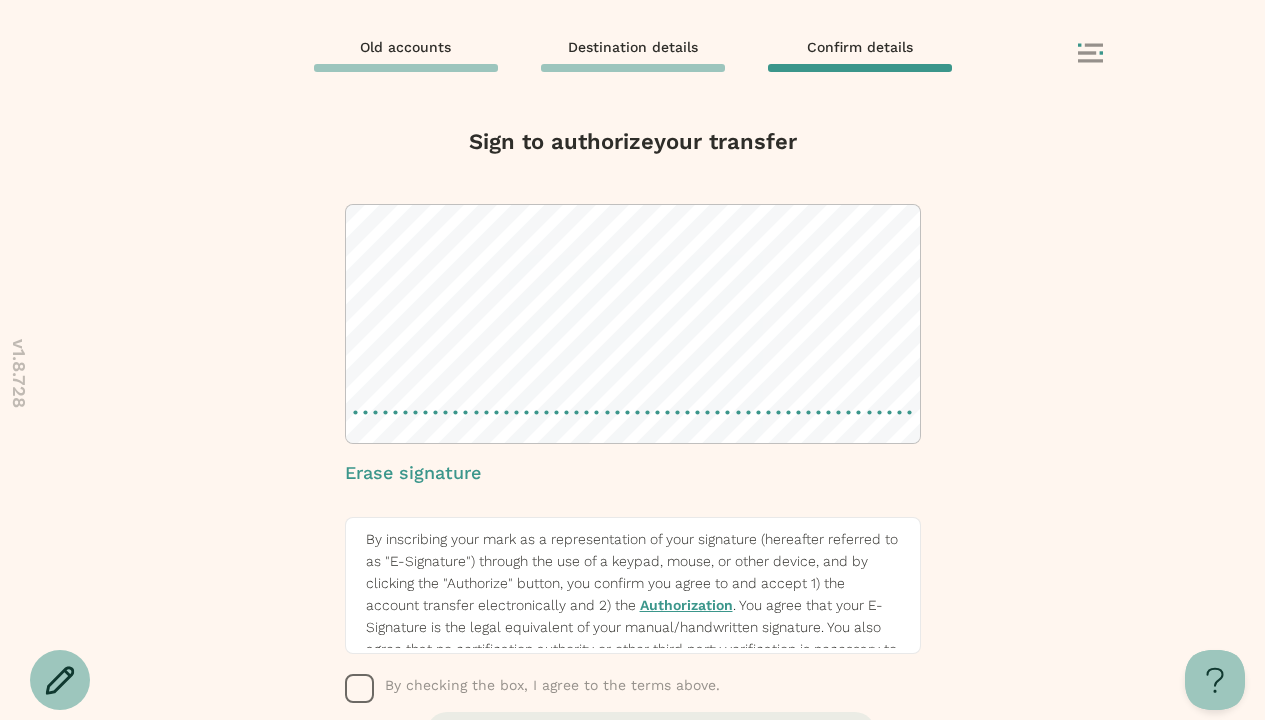click 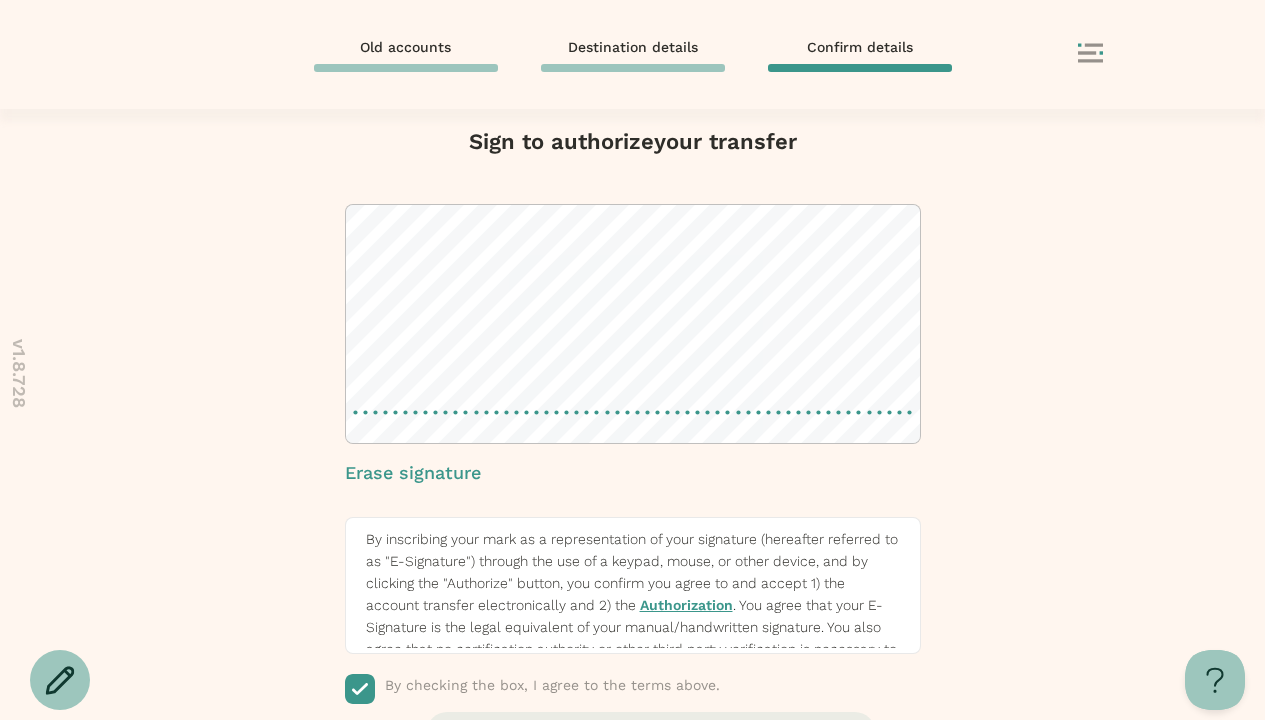 scroll, scrollTop: 183, scrollLeft: 0, axis: vertical 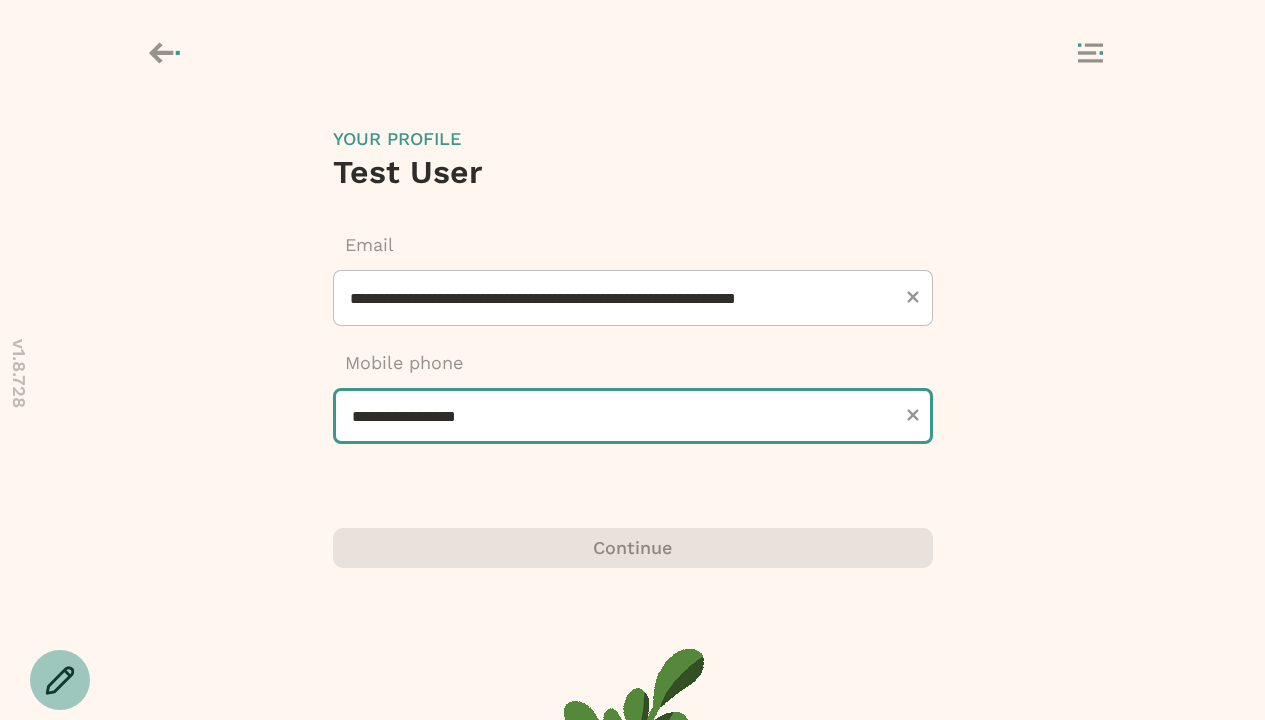 click on "**********" at bounding box center [633, 416] 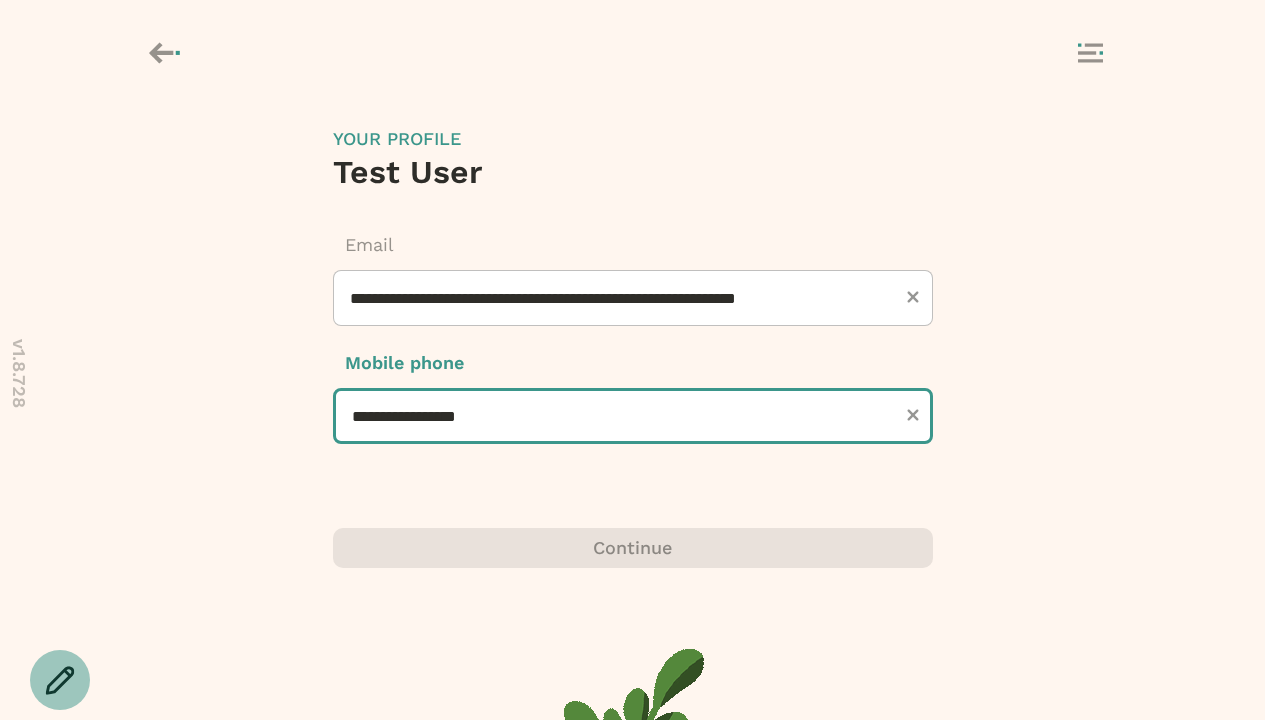 type on "**********" 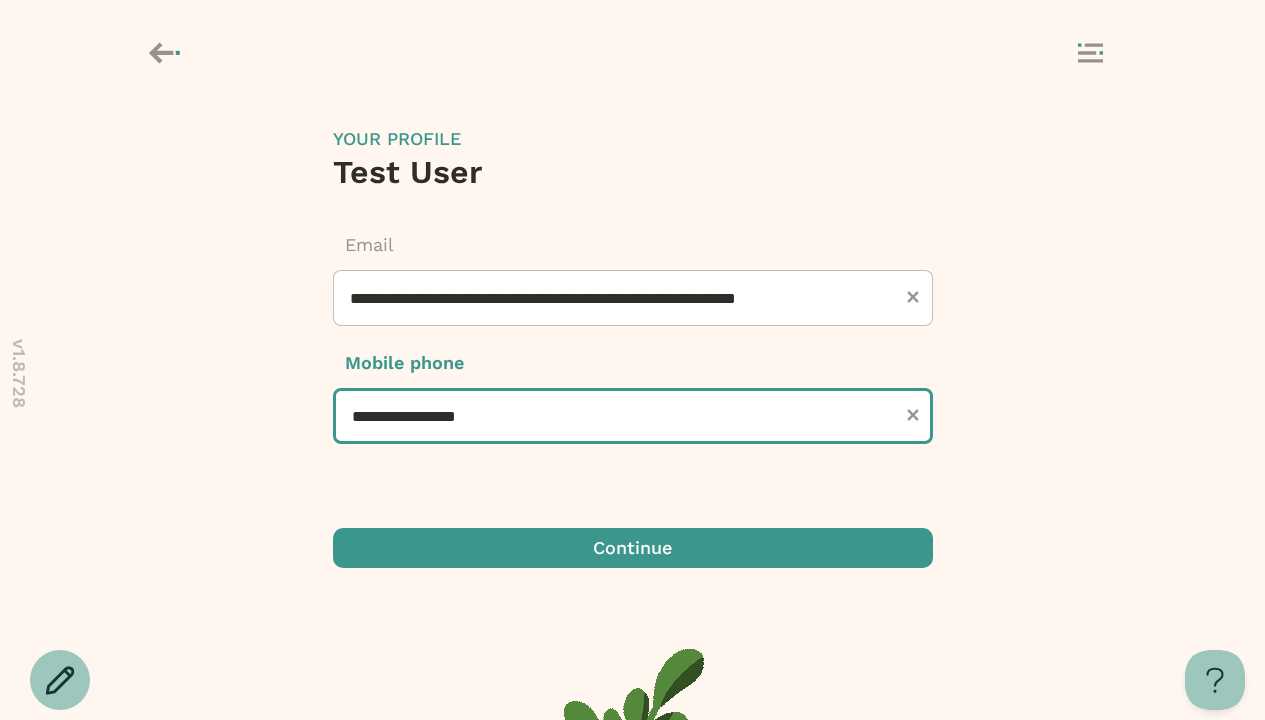 scroll, scrollTop: 0, scrollLeft: 0, axis: both 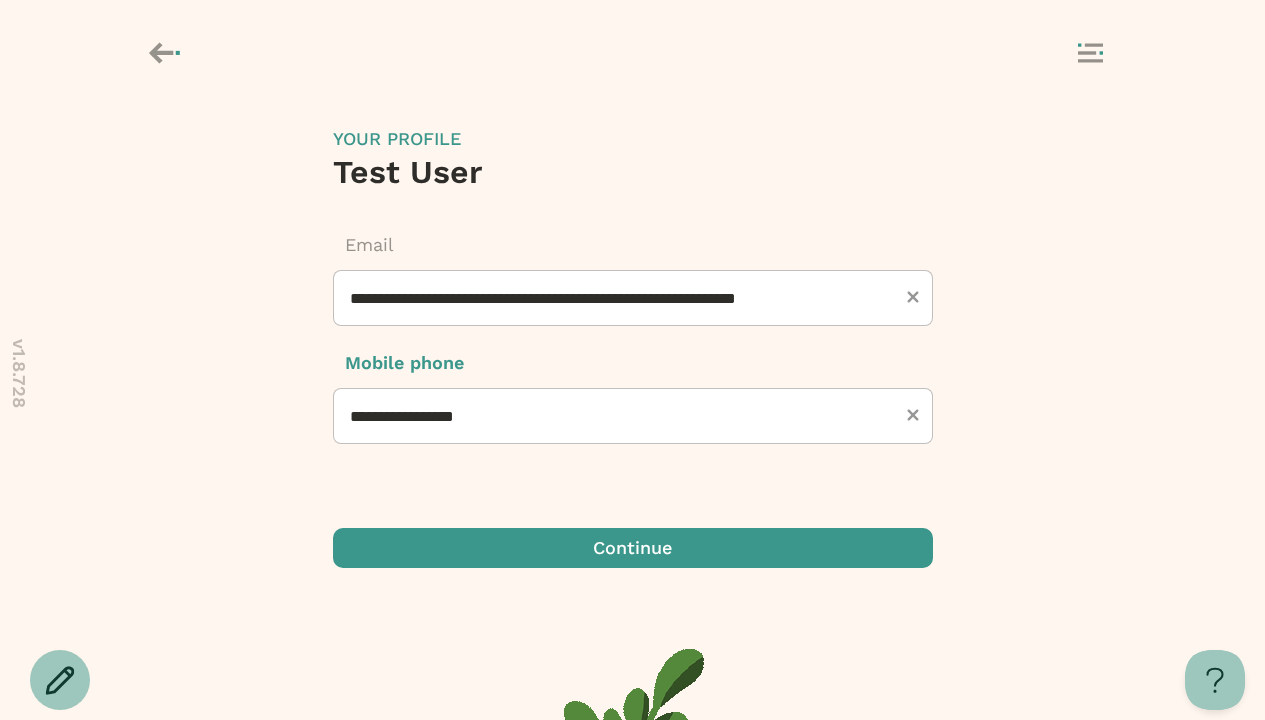 click at bounding box center [633, 548] 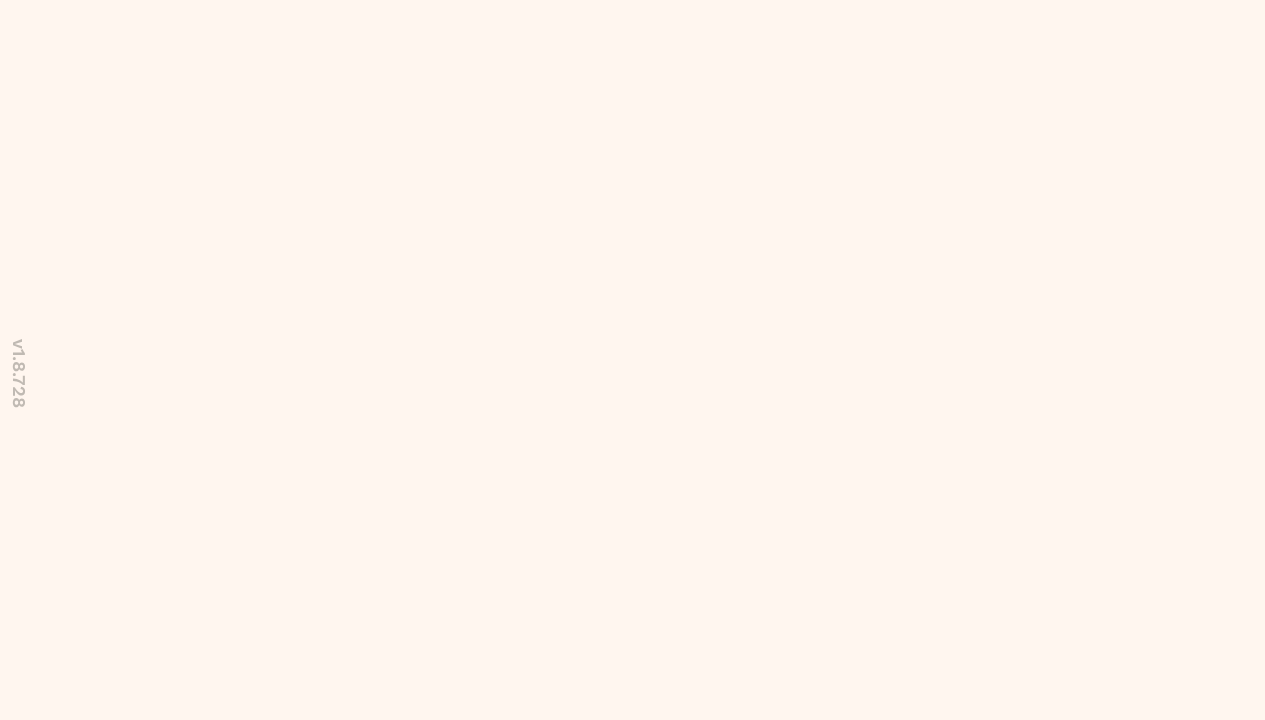 scroll, scrollTop: 0, scrollLeft: 0, axis: both 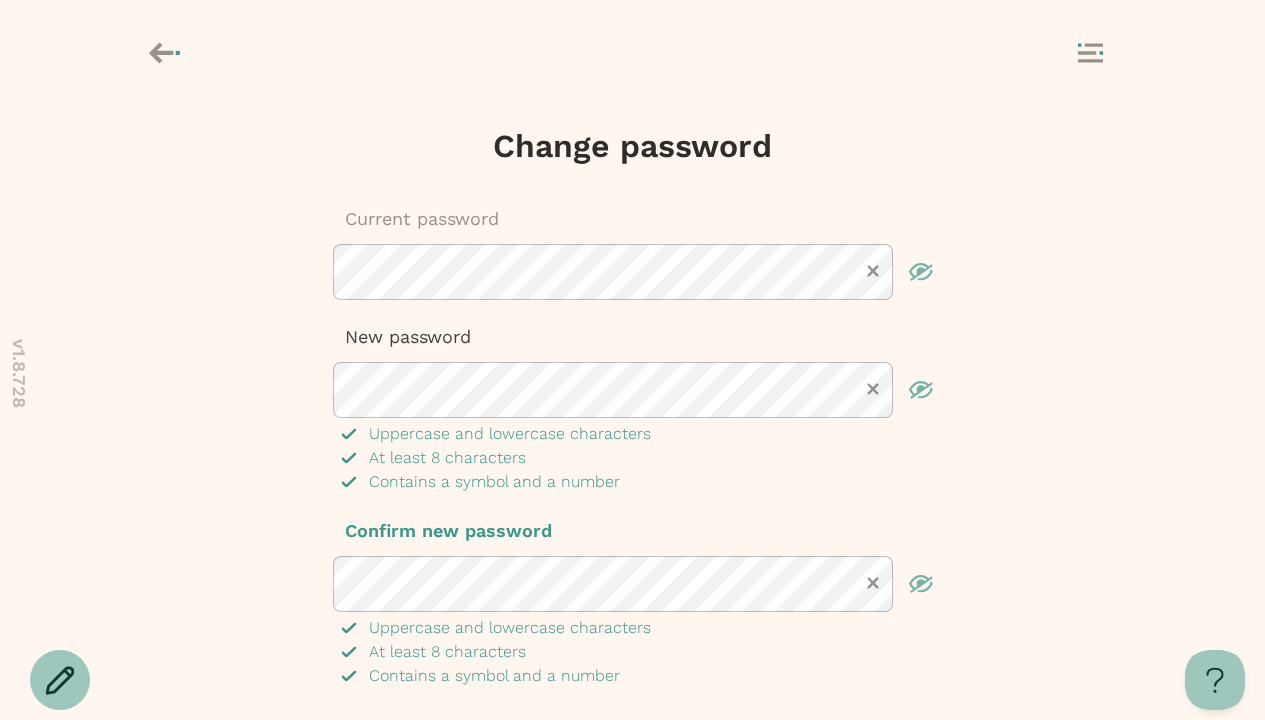 click at bounding box center [633, 748] 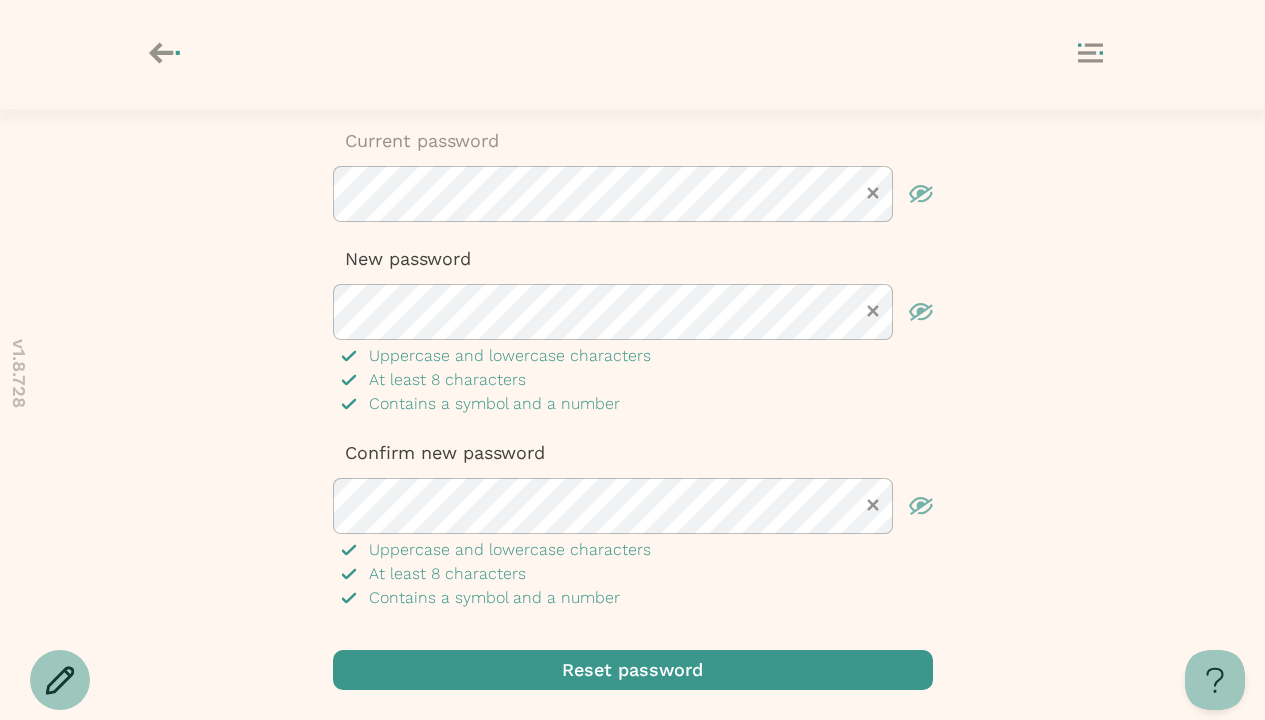 scroll, scrollTop: 0, scrollLeft: 0, axis: both 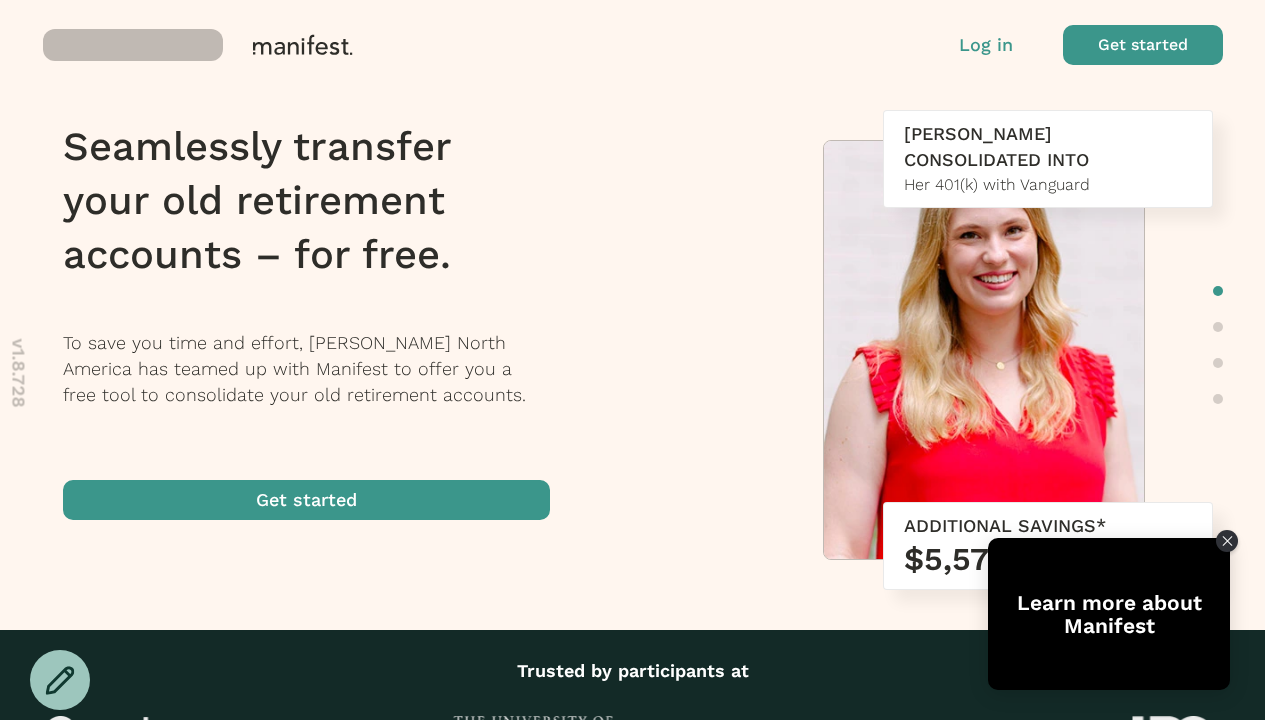 click at bounding box center [1143, 45] 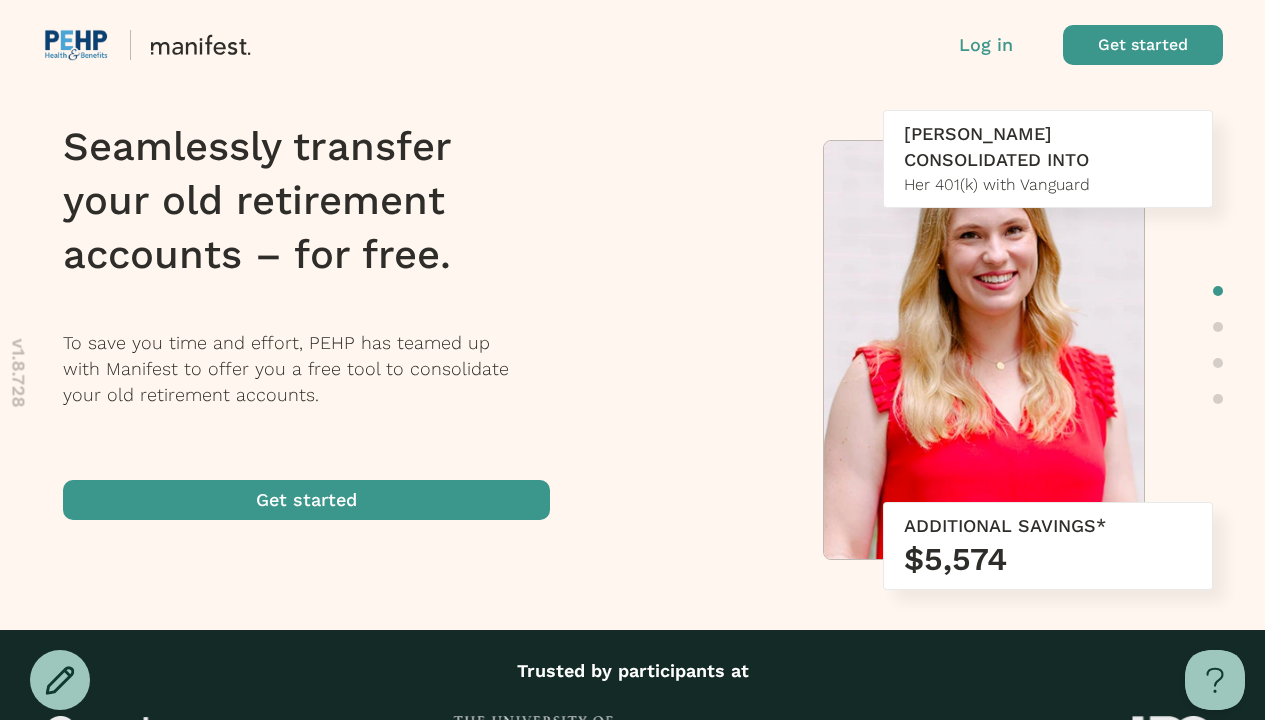 scroll, scrollTop: 0, scrollLeft: 0, axis: both 